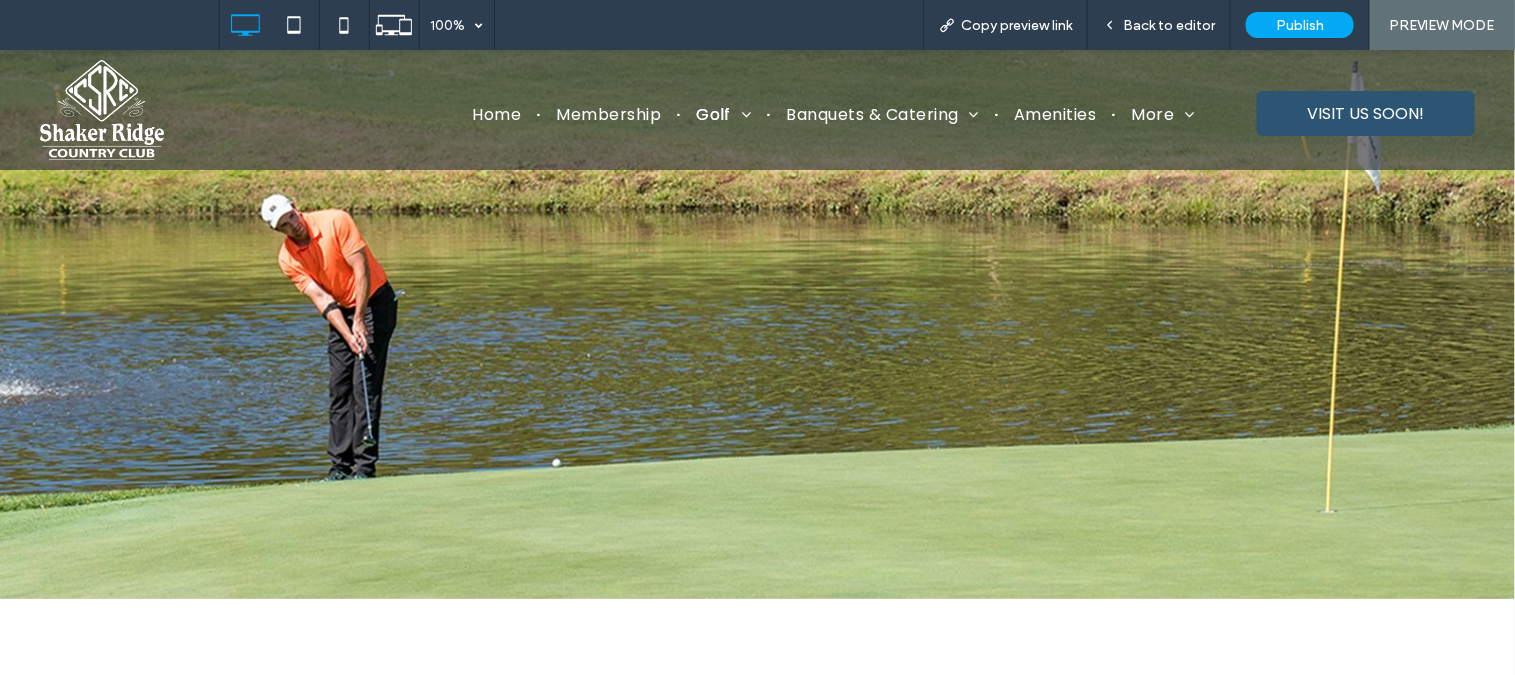 scroll, scrollTop: 0, scrollLeft: 0, axis: both 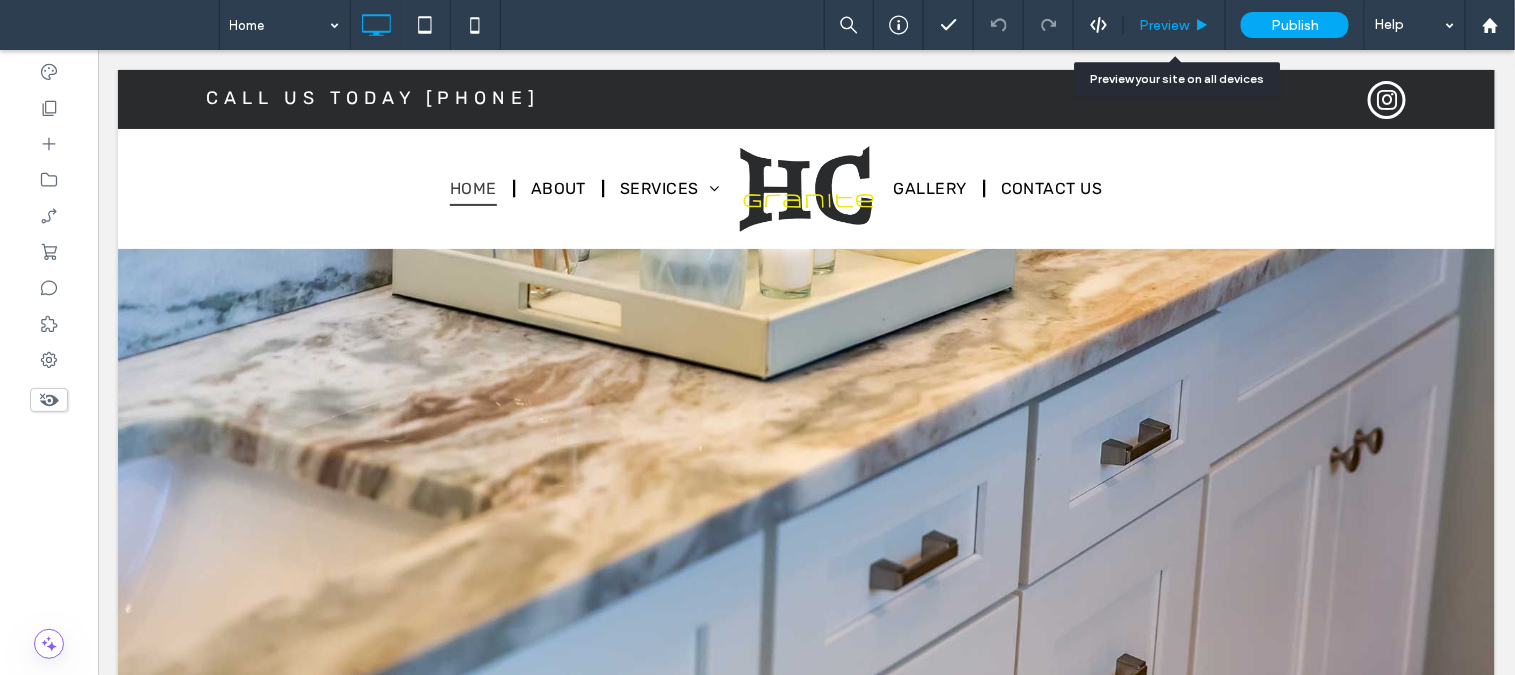 click on "Preview" at bounding box center (1164, 25) 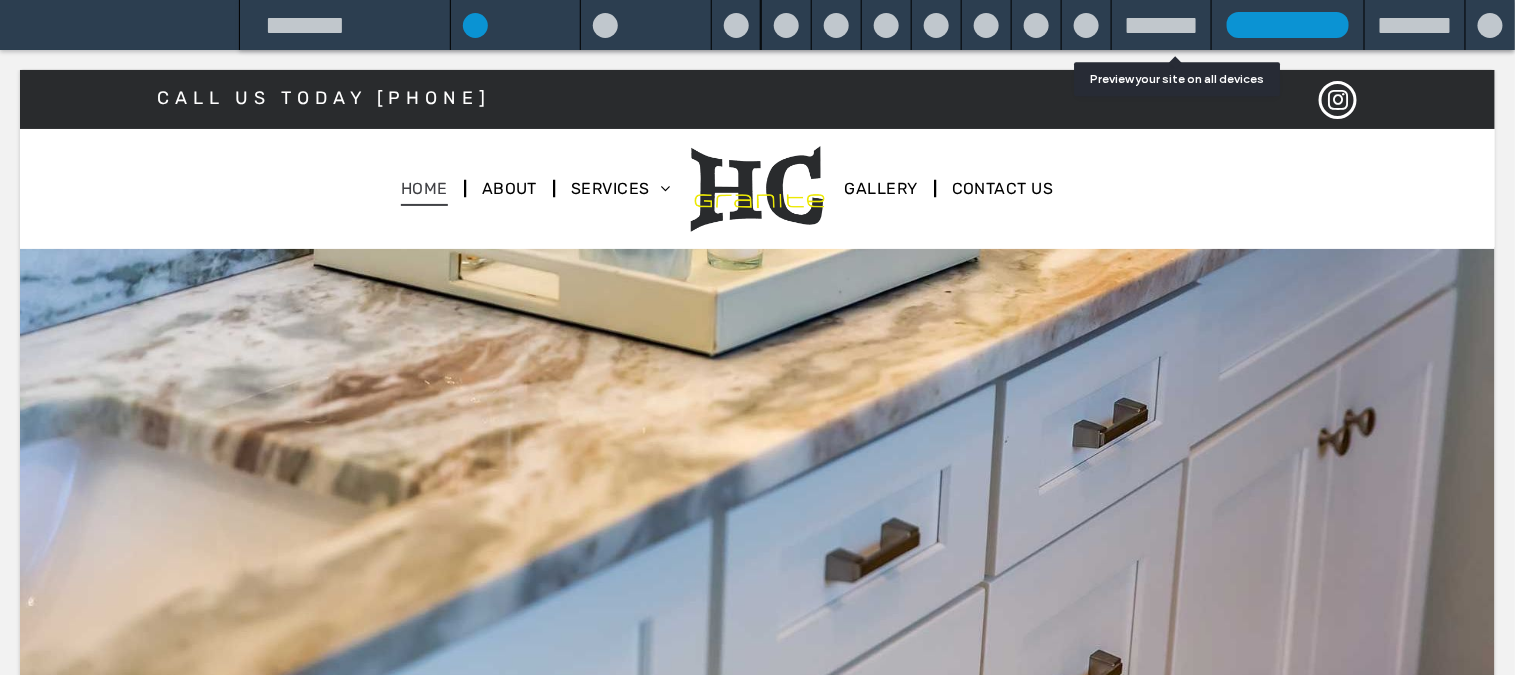 scroll, scrollTop: 0, scrollLeft: 0, axis: both 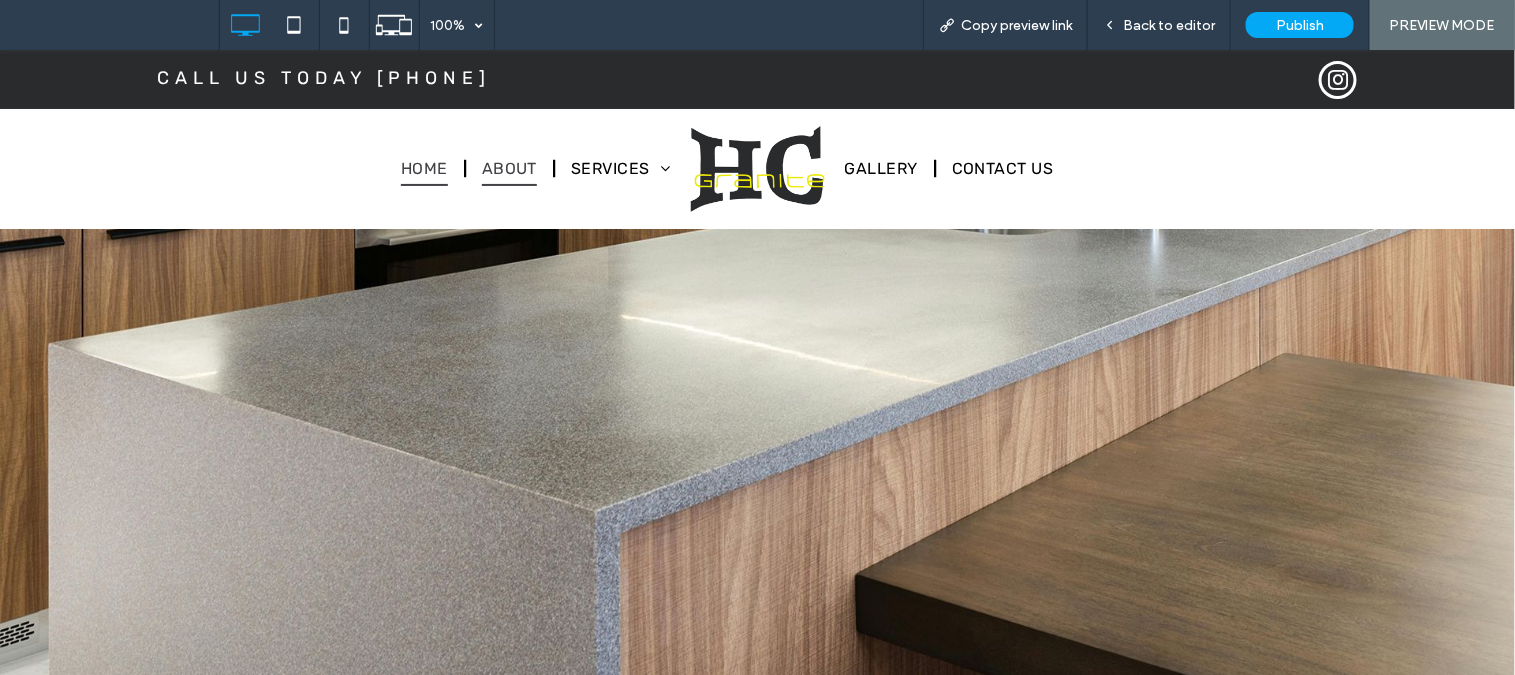 click on "About" at bounding box center (509, 168) 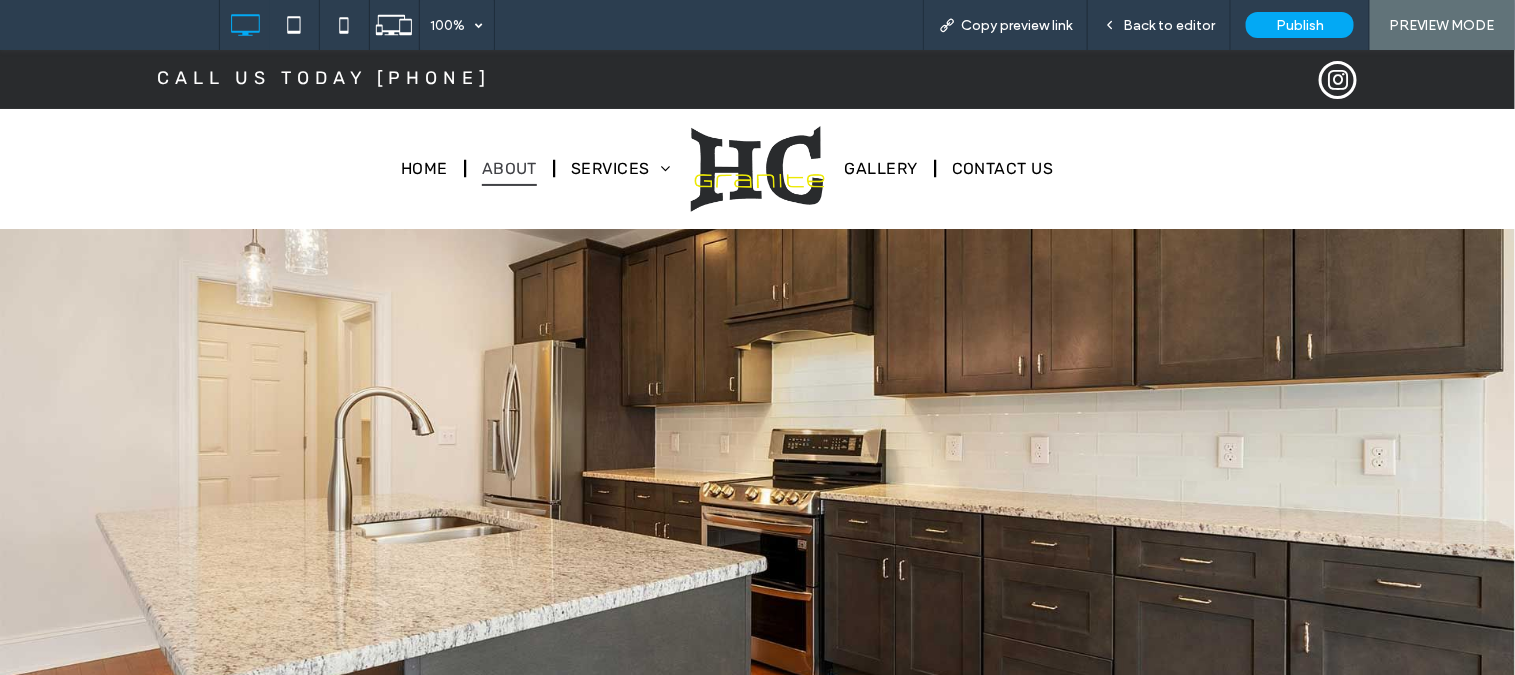 scroll, scrollTop: 0, scrollLeft: 0, axis: both 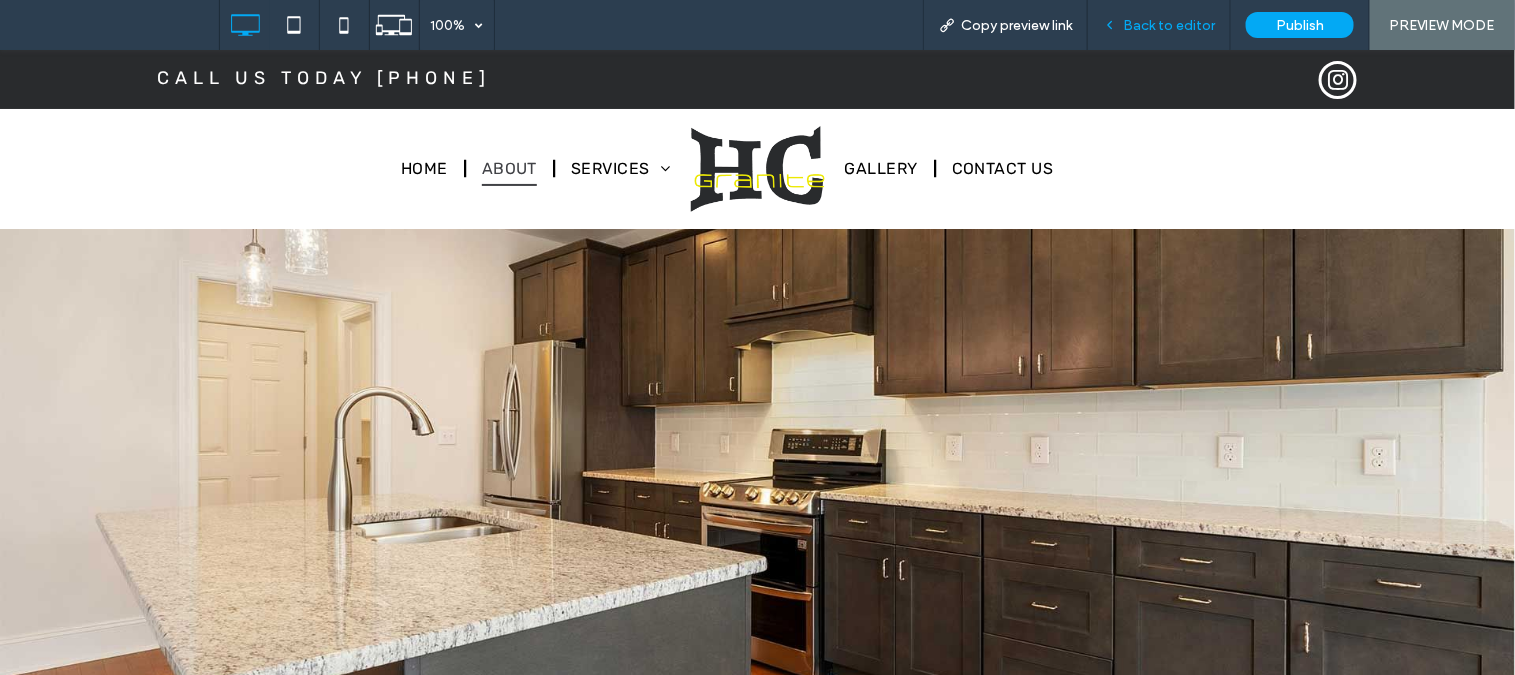 click on "Back to editor" at bounding box center (1169, 25) 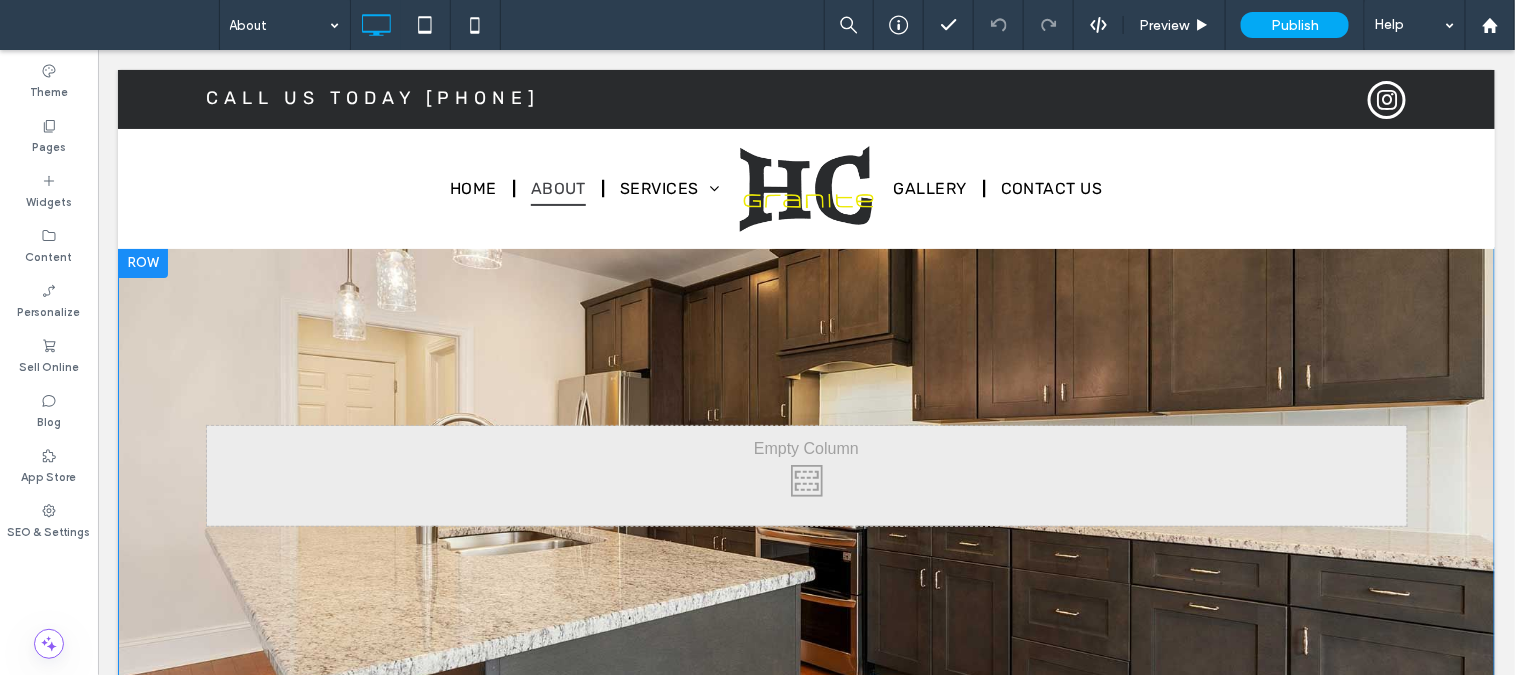 click on "Click To Paste
Row + Add Section" at bounding box center (805, 475) 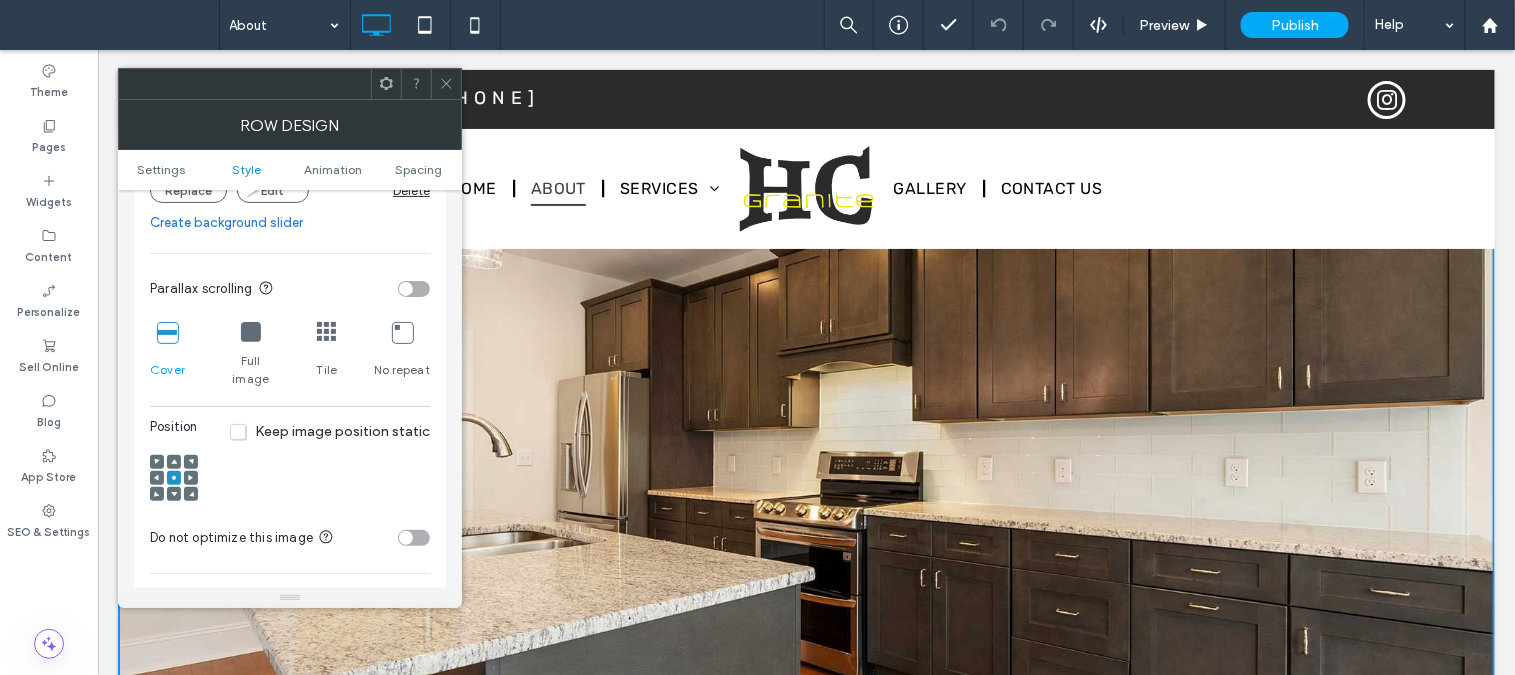 scroll, scrollTop: 555, scrollLeft: 0, axis: vertical 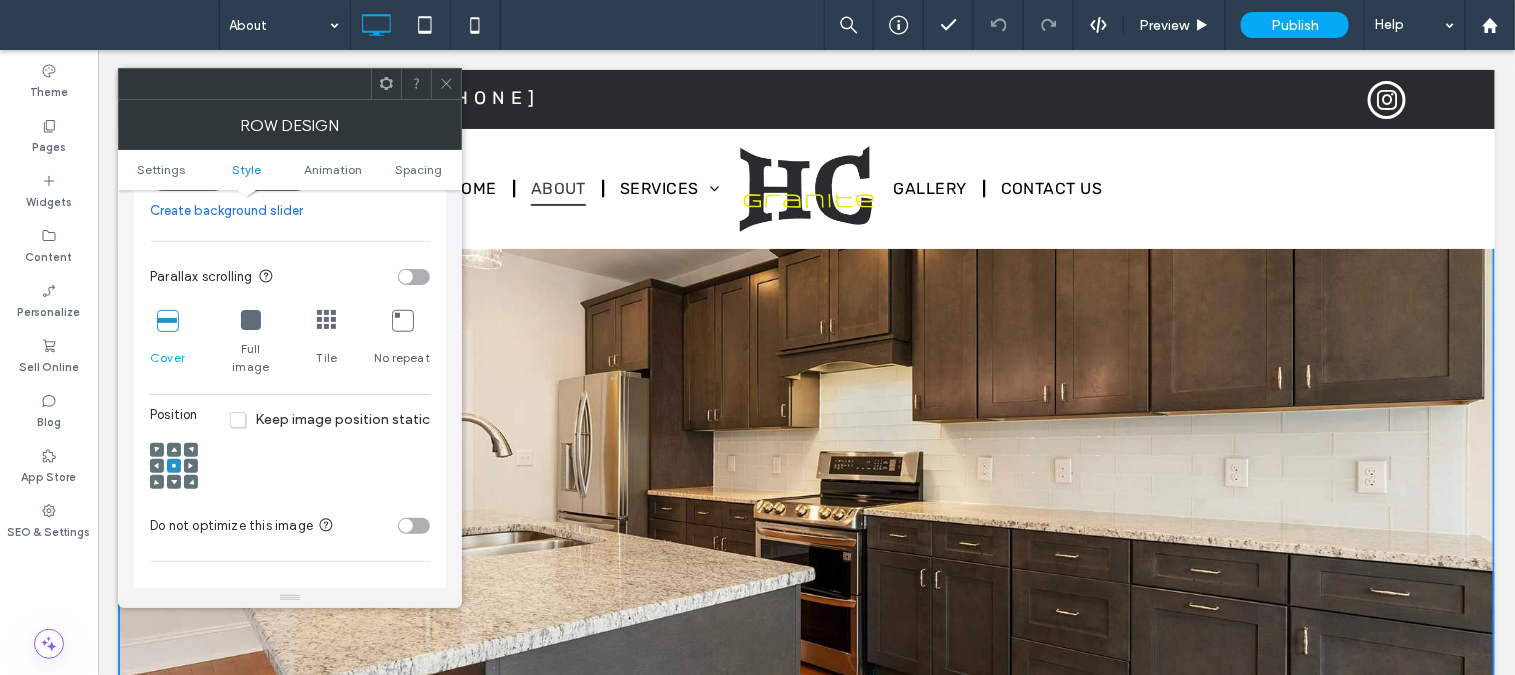 click at bounding box center [174, 482] 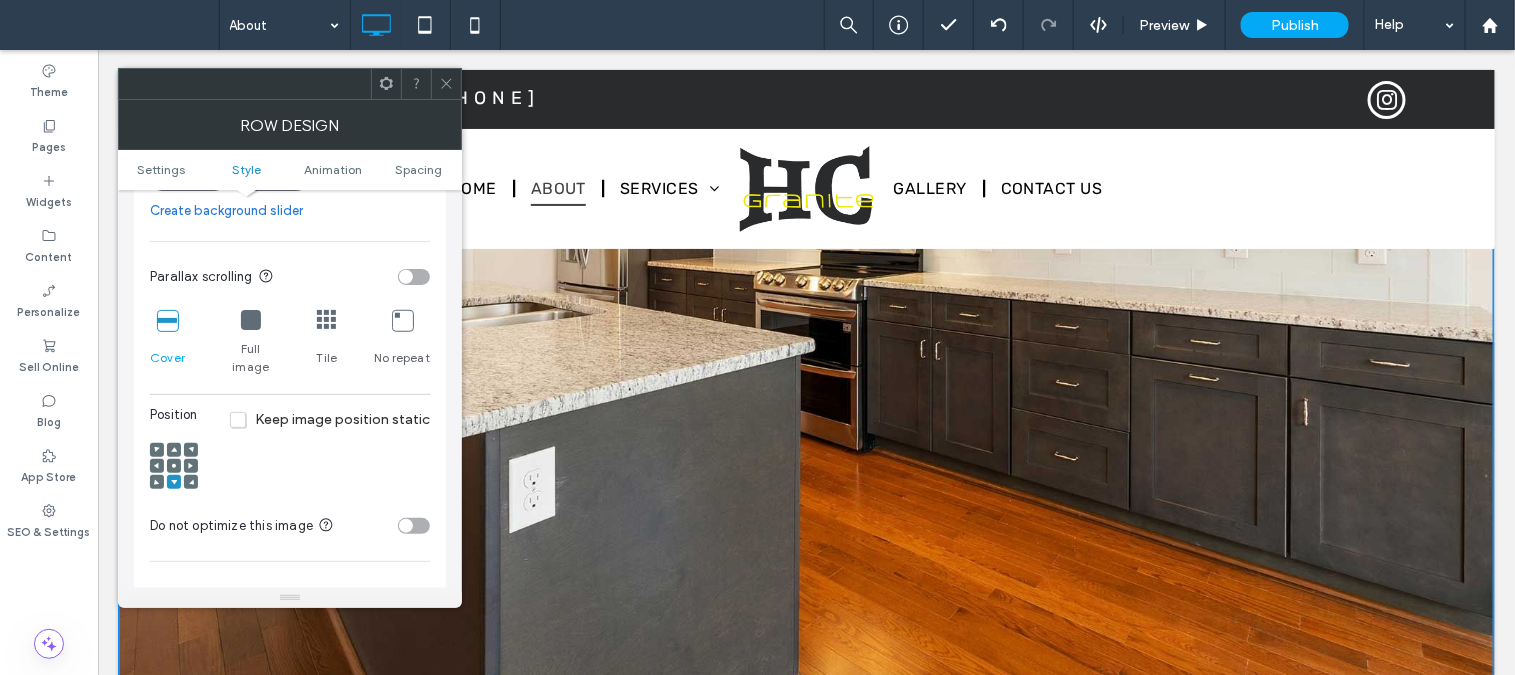 click 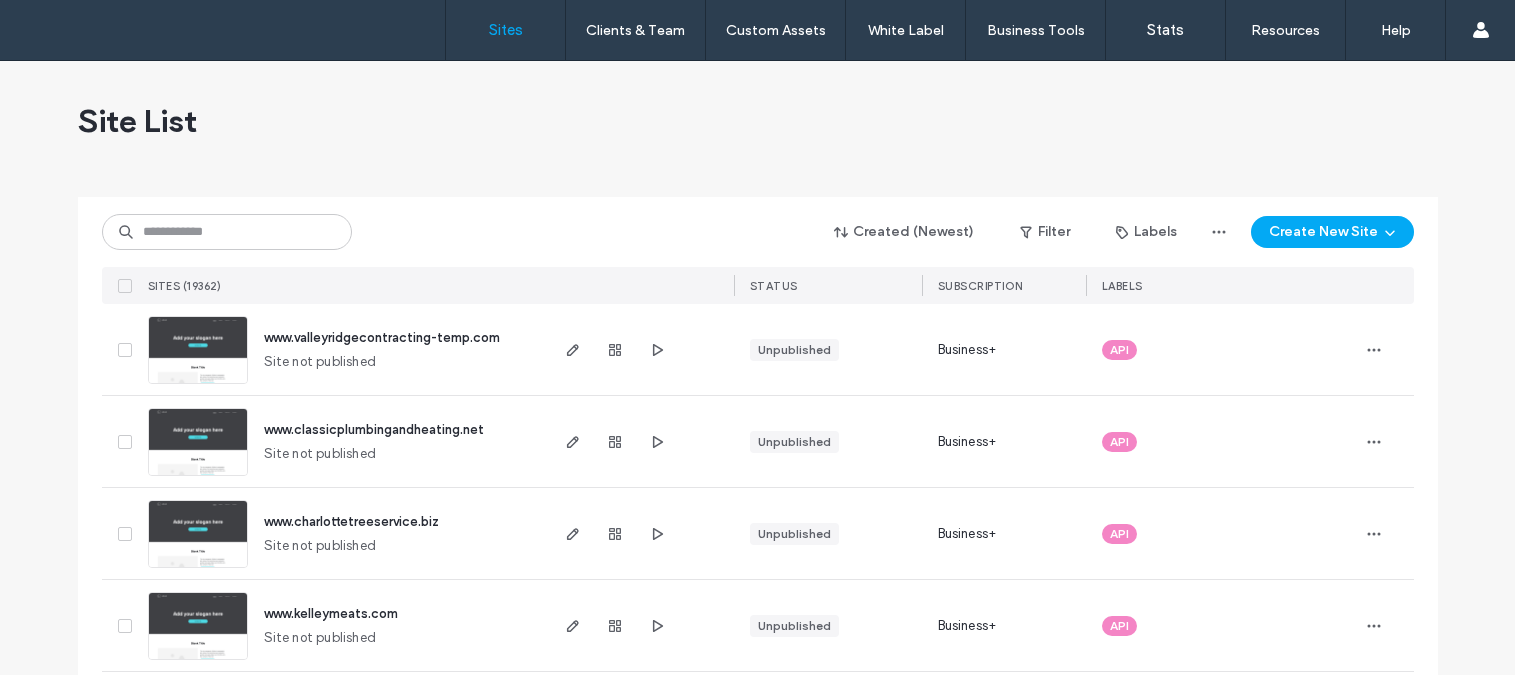 scroll, scrollTop: 0, scrollLeft: 0, axis: both 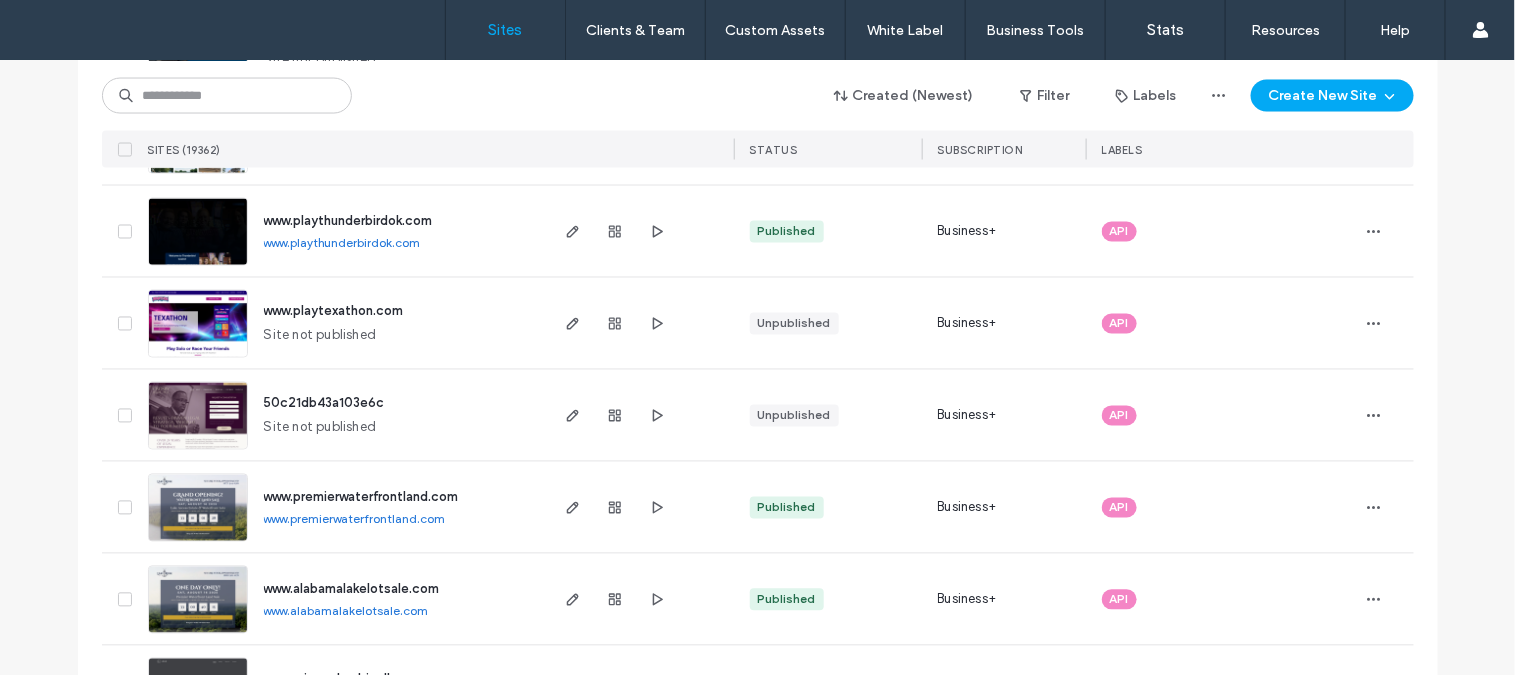 click at bounding box center [198, 359] 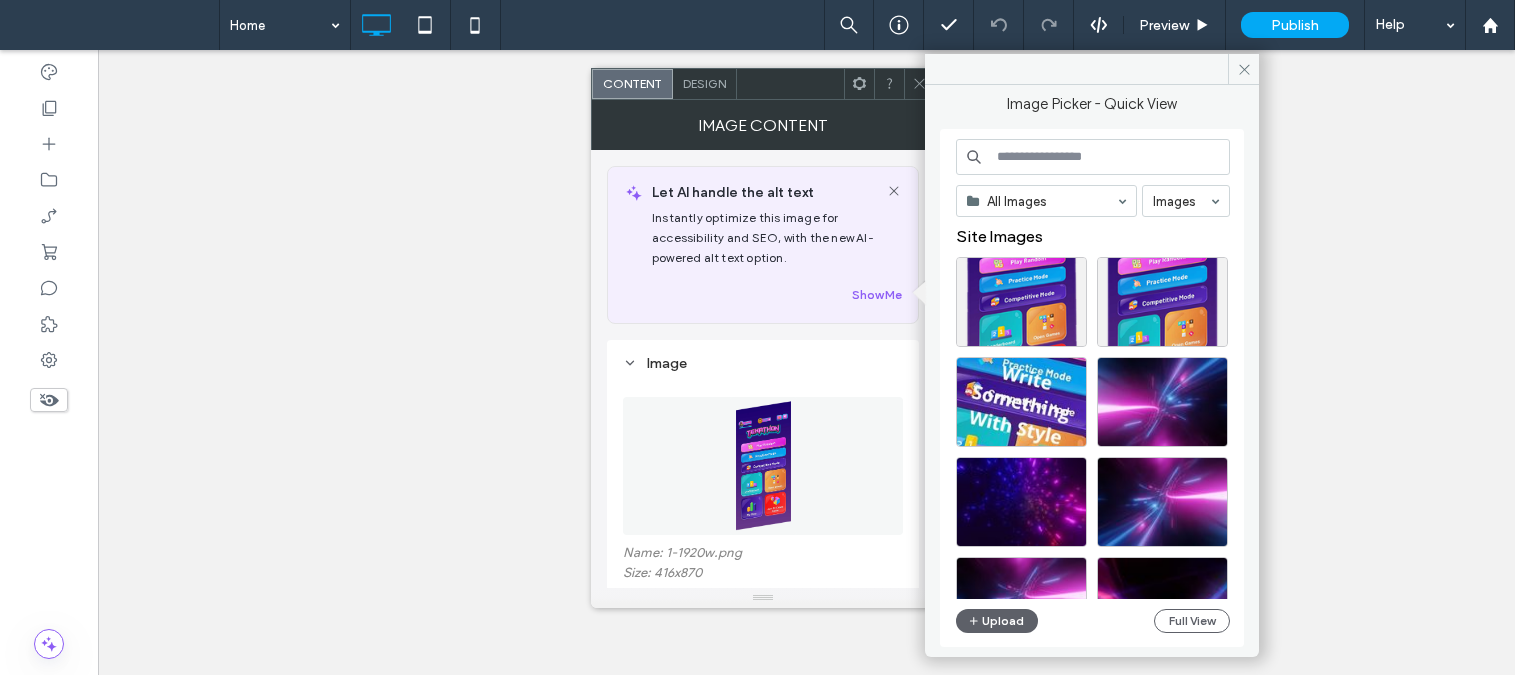 scroll, scrollTop: 0, scrollLeft: 0, axis: both 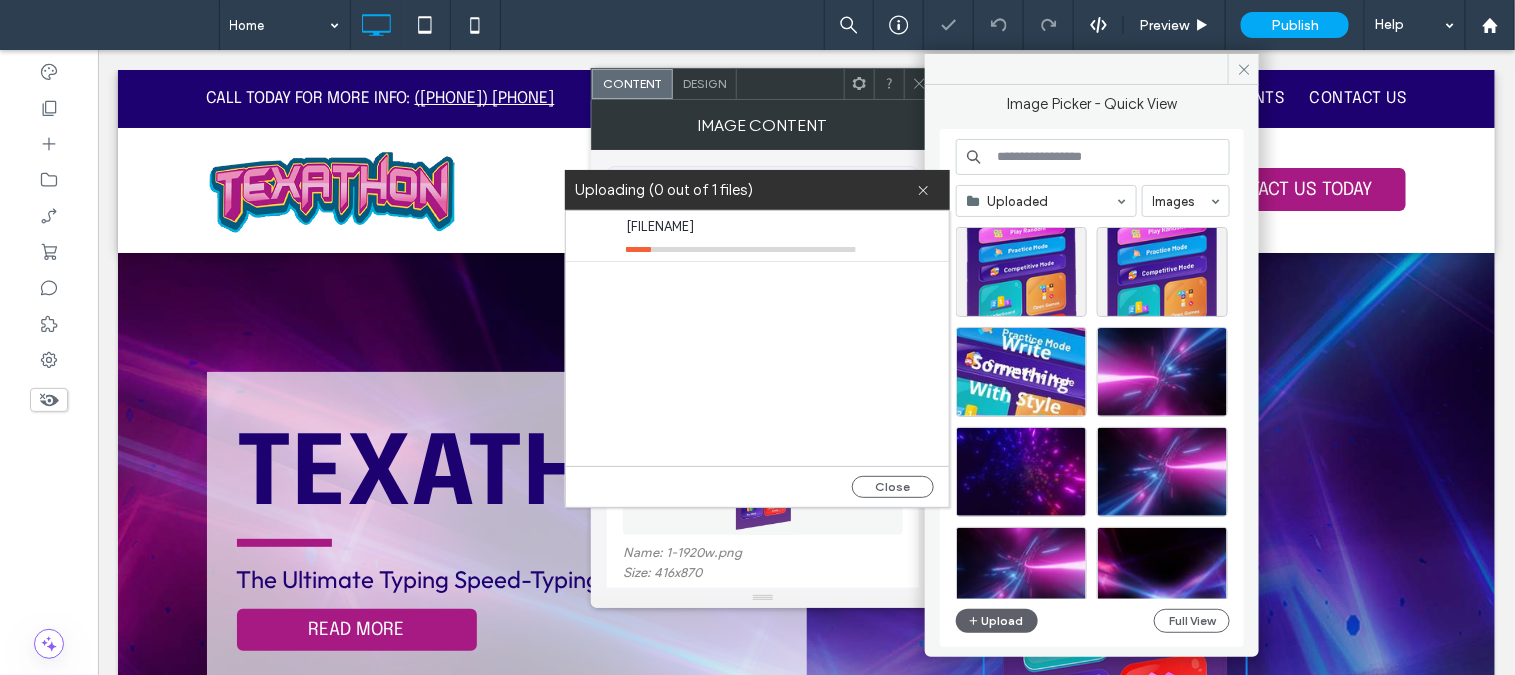 click 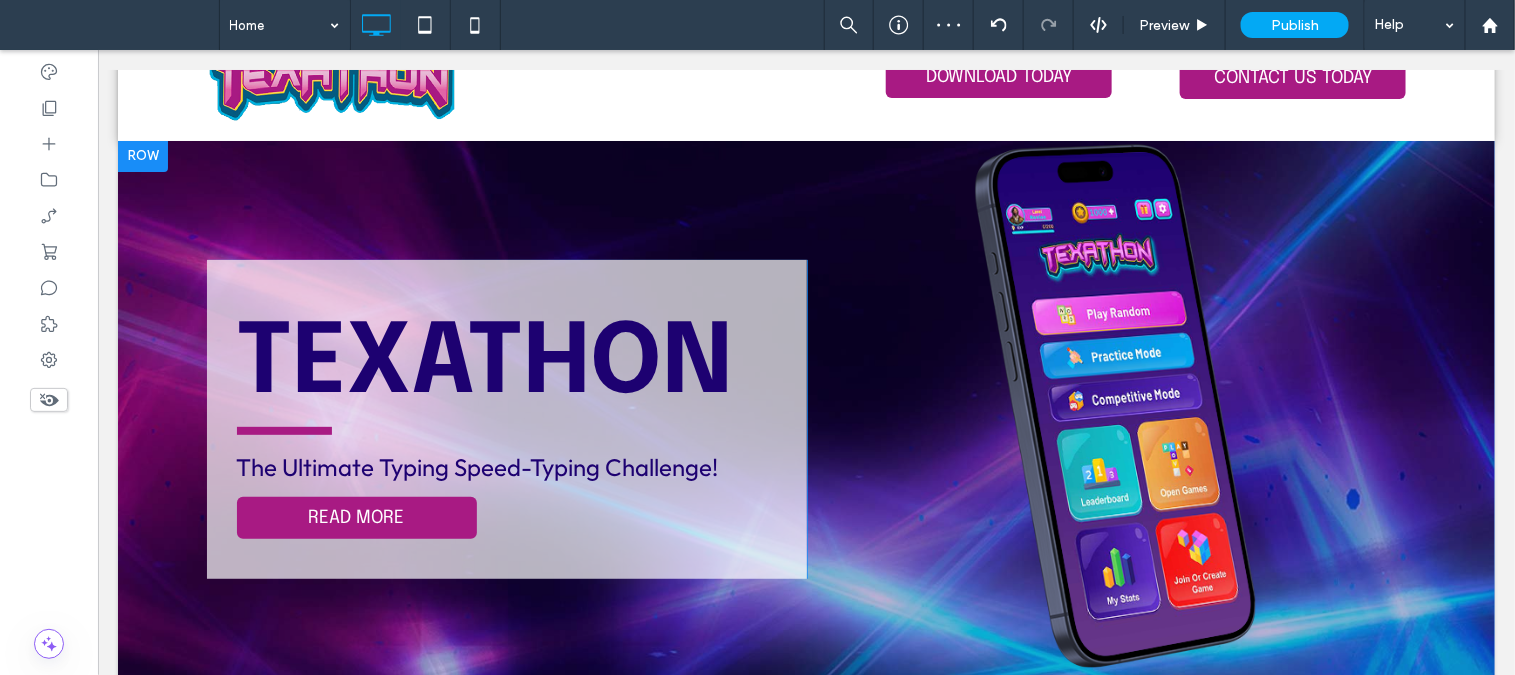 scroll, scrollTop: 111, scrollLeft: 0, axis: vertical 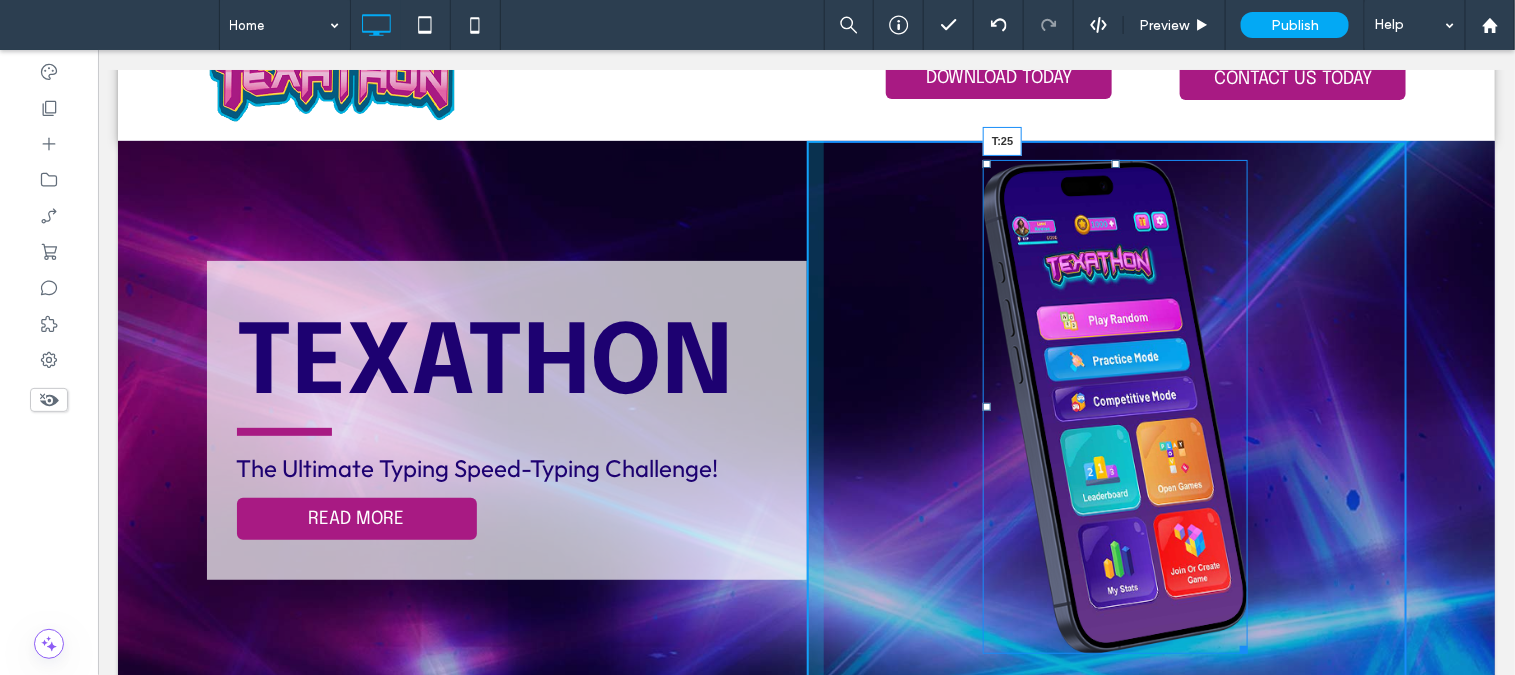 drag, startPoint x: 1105, startPoint y: 157, endPoint x: 1334, endPoint y: 580, distance: 481.00937 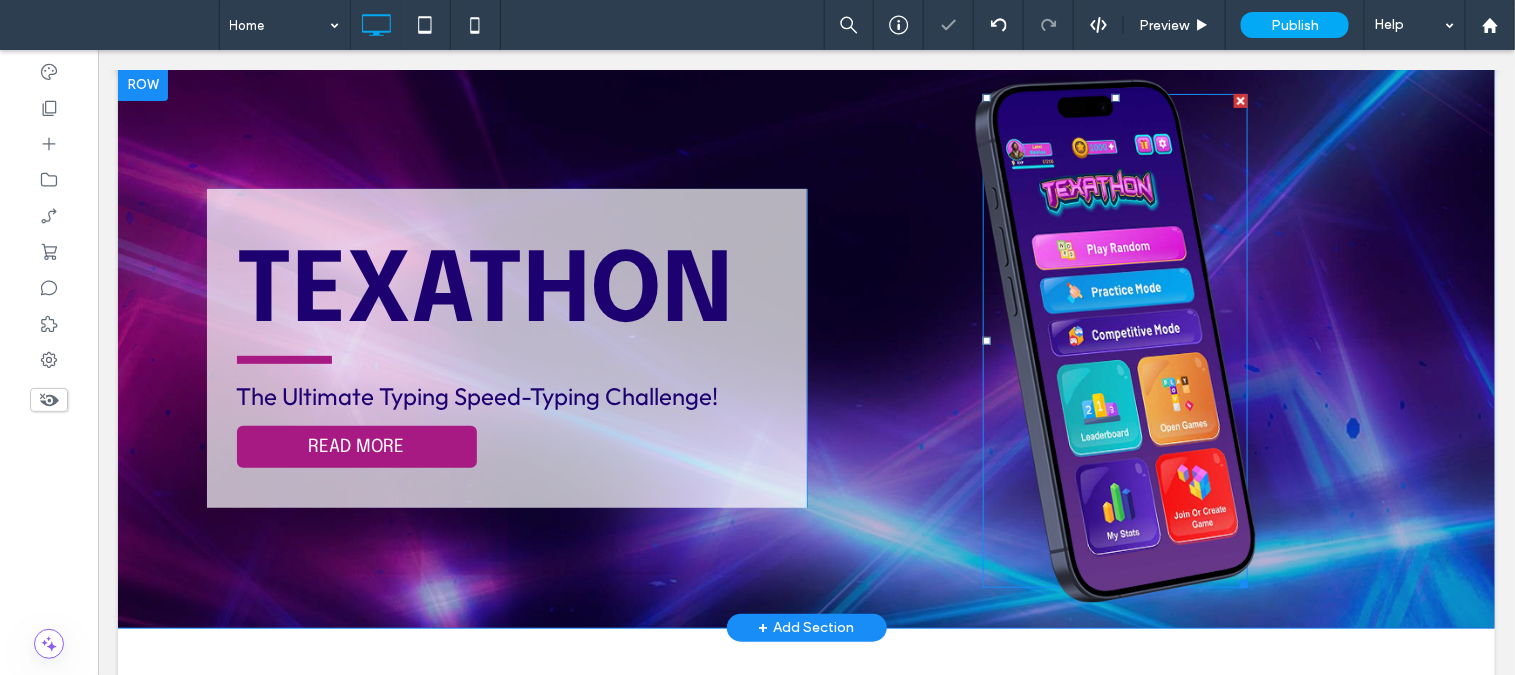 scroll, scrollTop: 222, scrollLeft: 0, axis: vertical 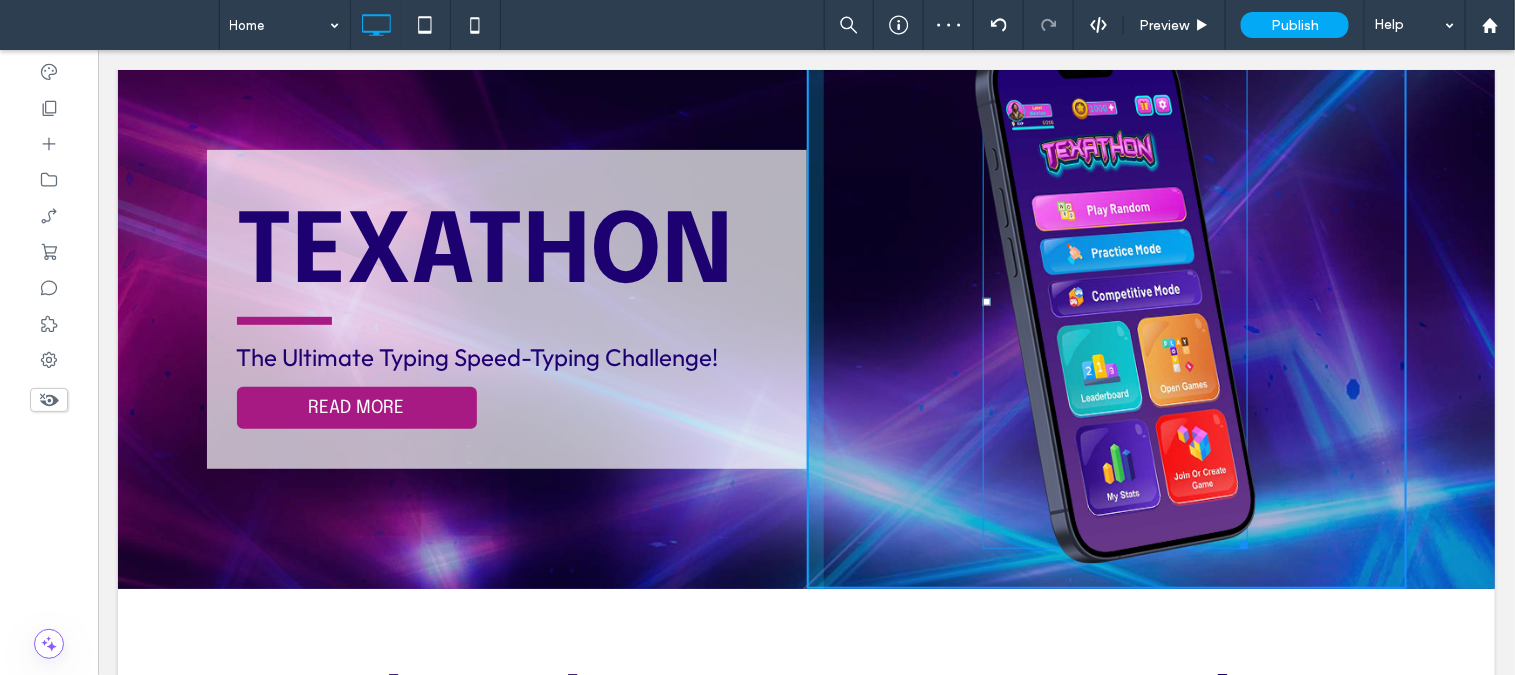 drag, startPoint x: 1241, startPoint y: 541, endPoint x: 1338, endPoint y: 582, distance: 105.30907 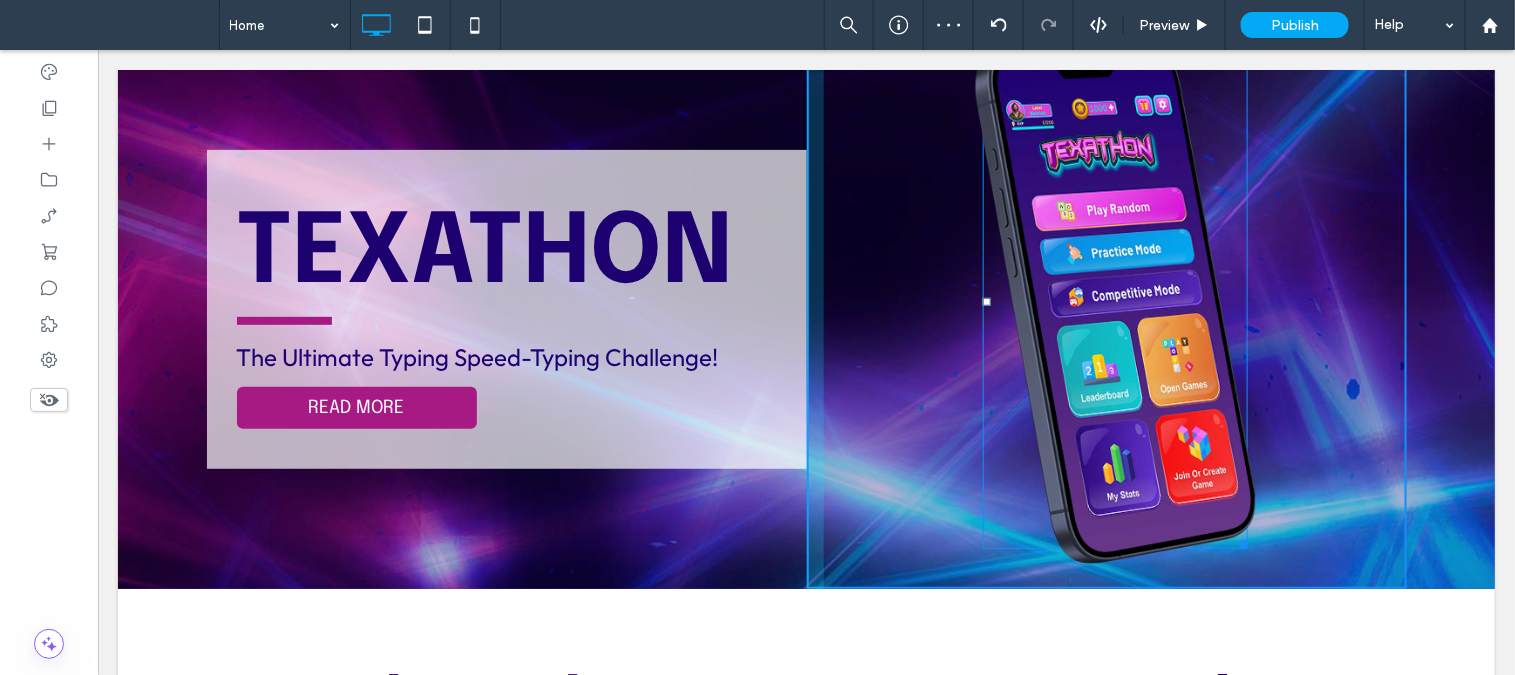 click on "W:276.979 H:515.99" at bounding box center [1114, 301] 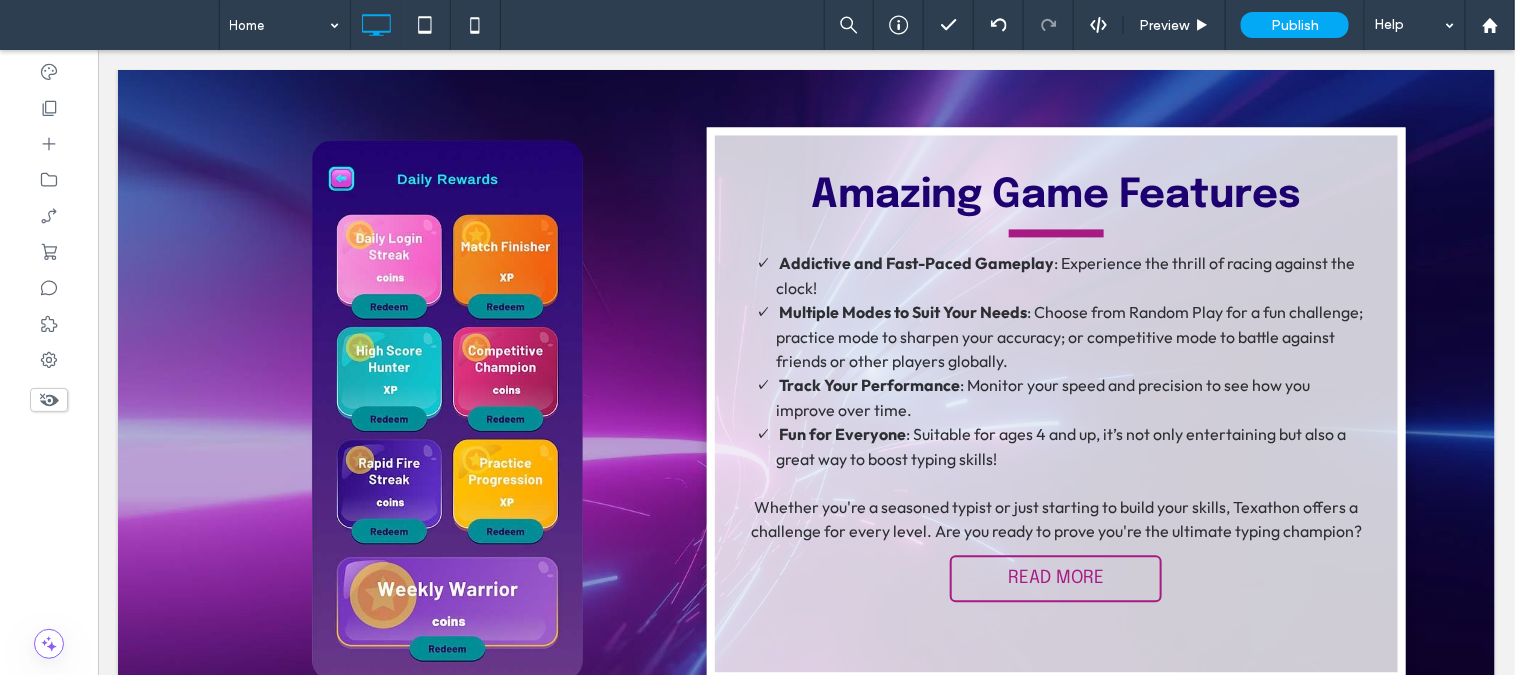 scroll, scrollTop: 1444, scrollLeft: 0, axis: vertical 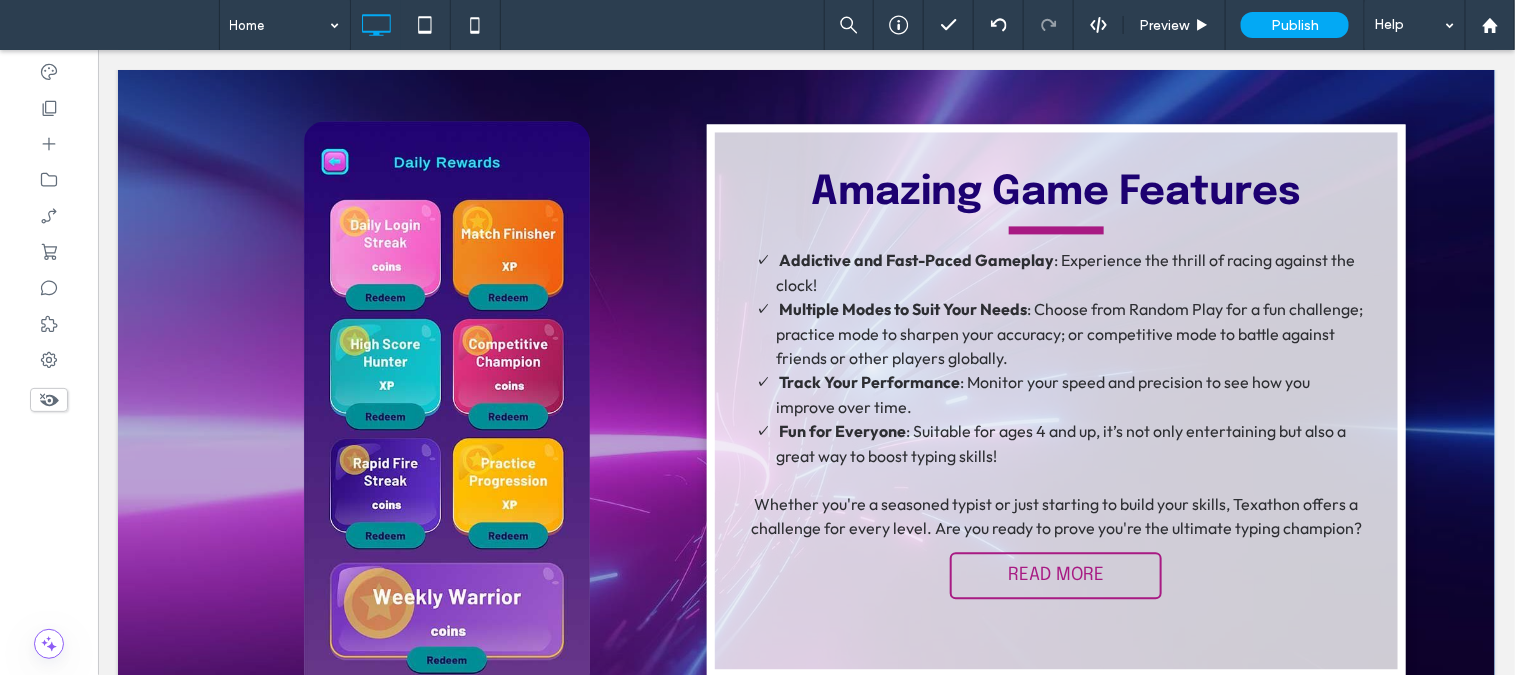 click at bounding box center [446, 406] 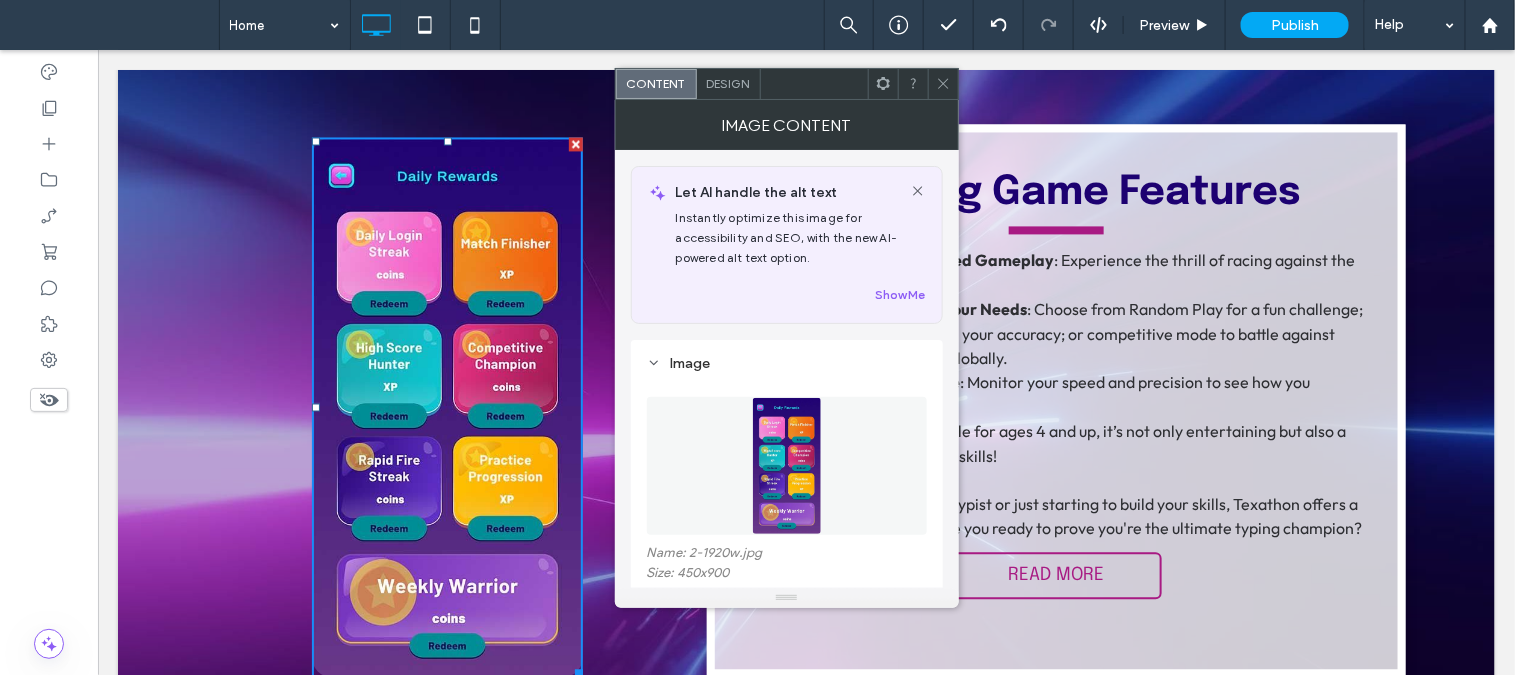 click at bounding box center [787, 466] 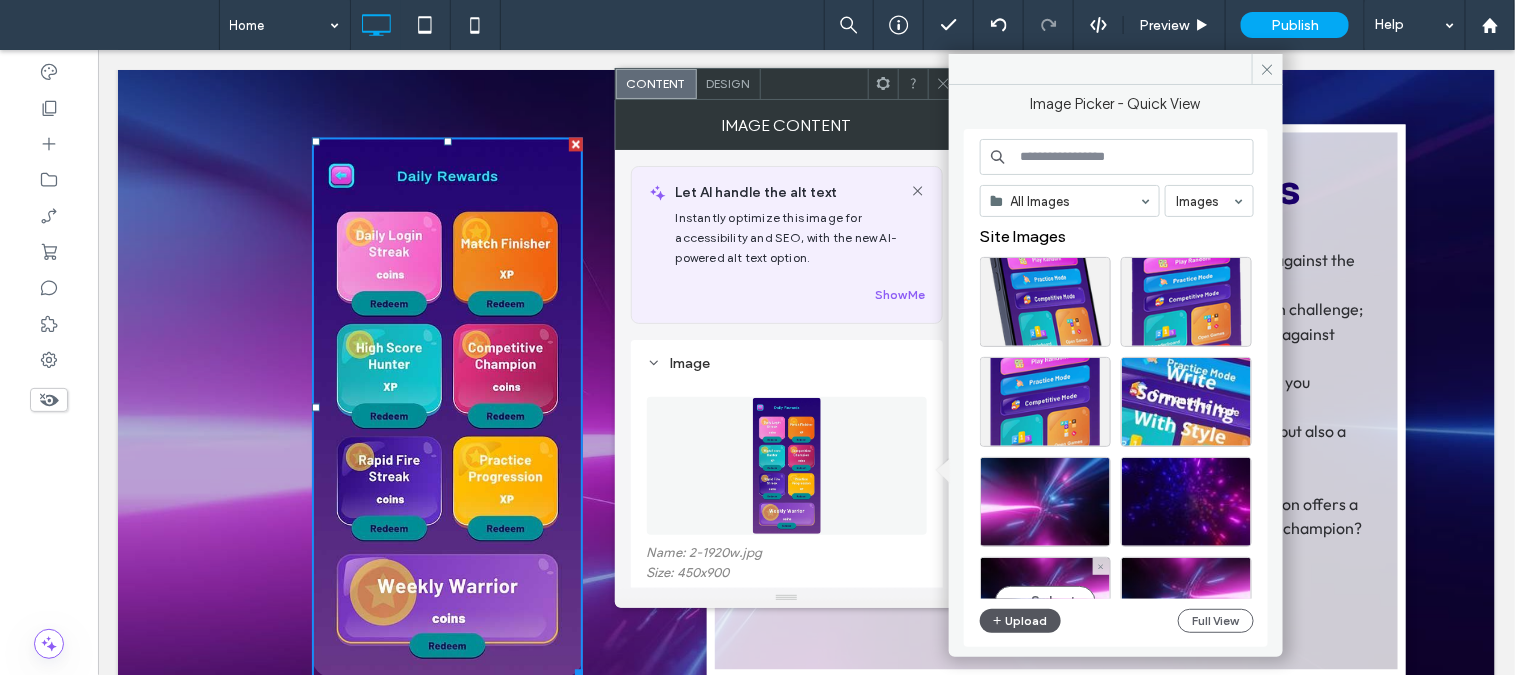 click on "Upload" at bounding box center [1021, 621] 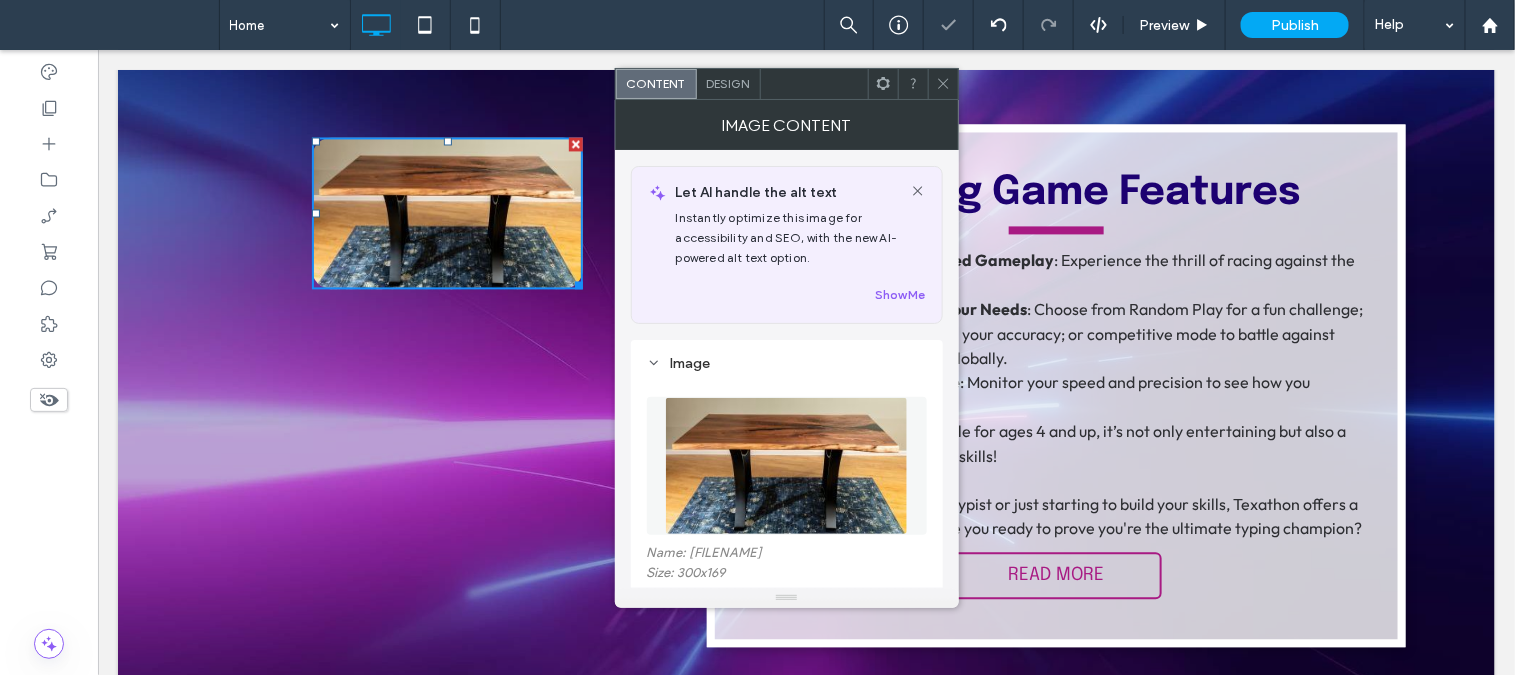 click at bounding box center [786, 466] 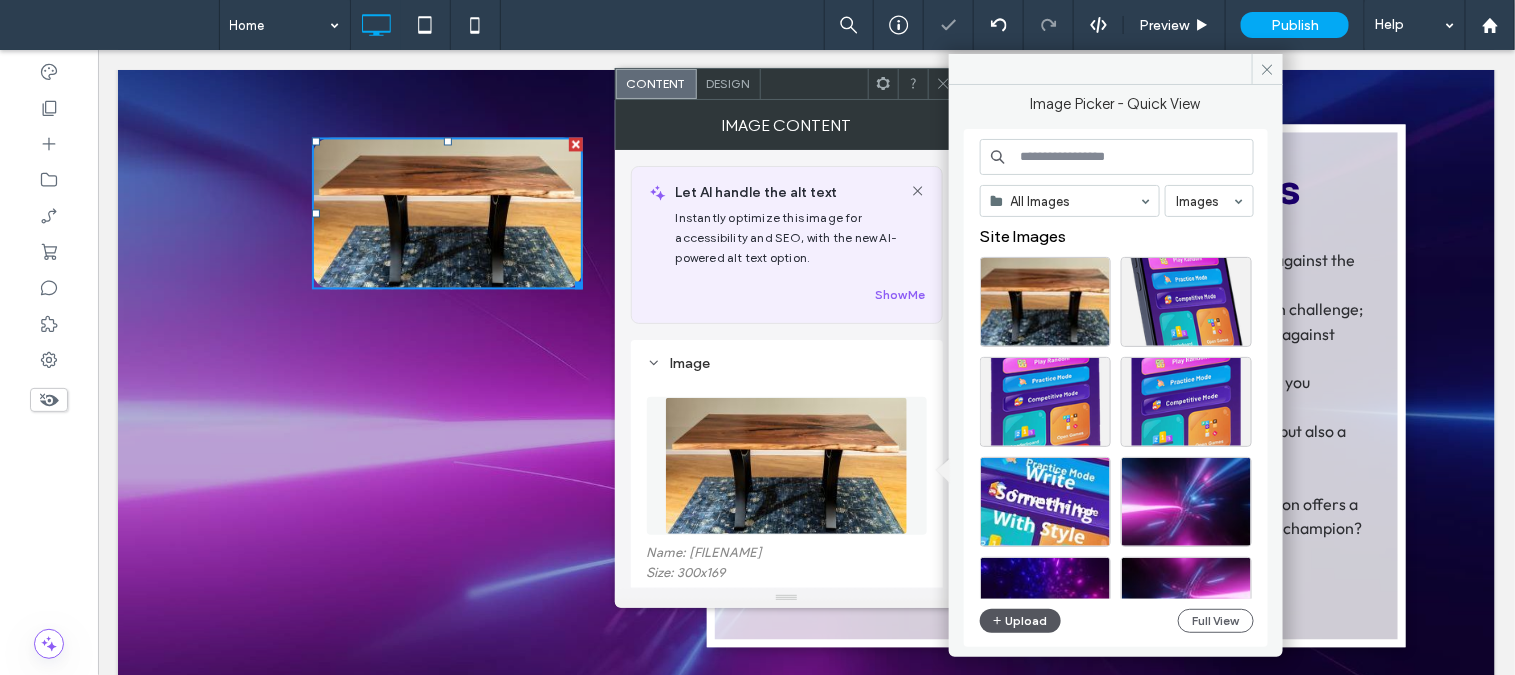 click on "Upload" at bounding box center (1021, 621) 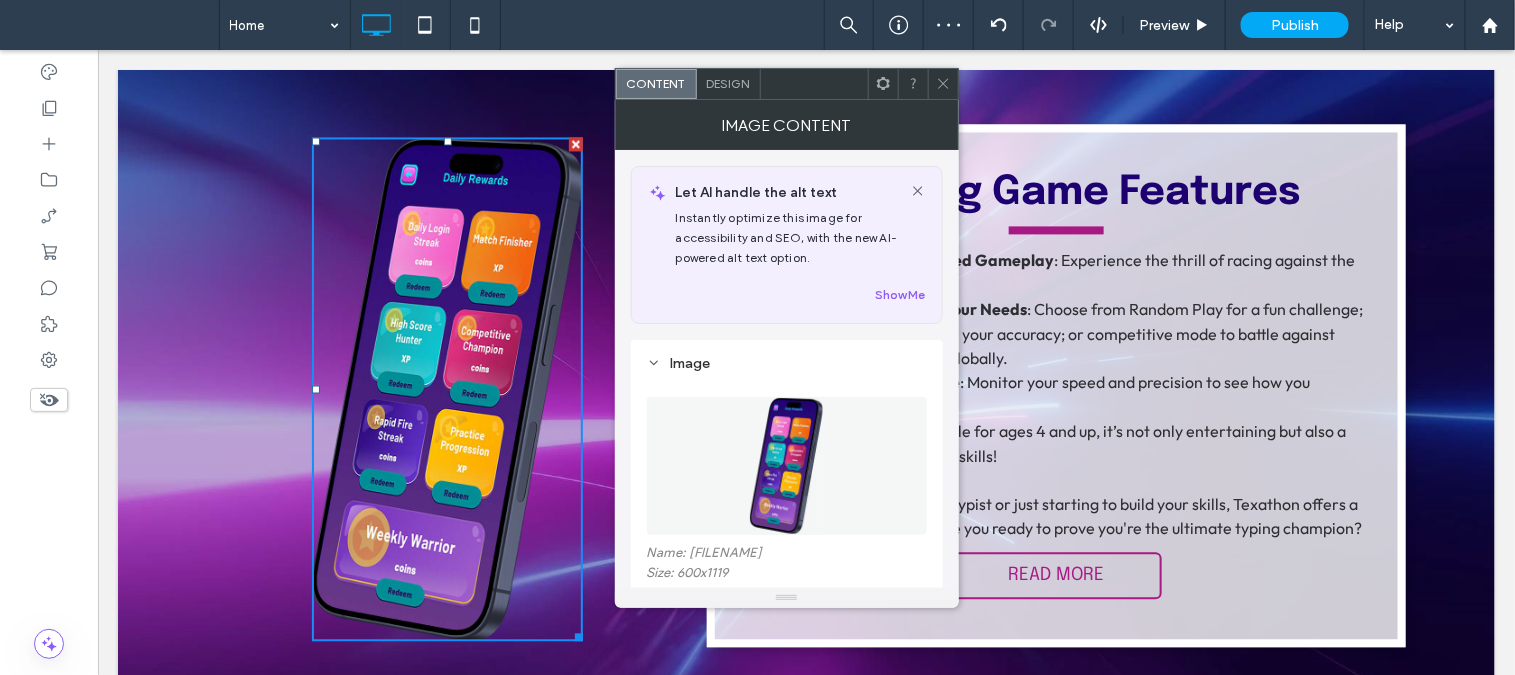 click at bounding box center [943, 84] 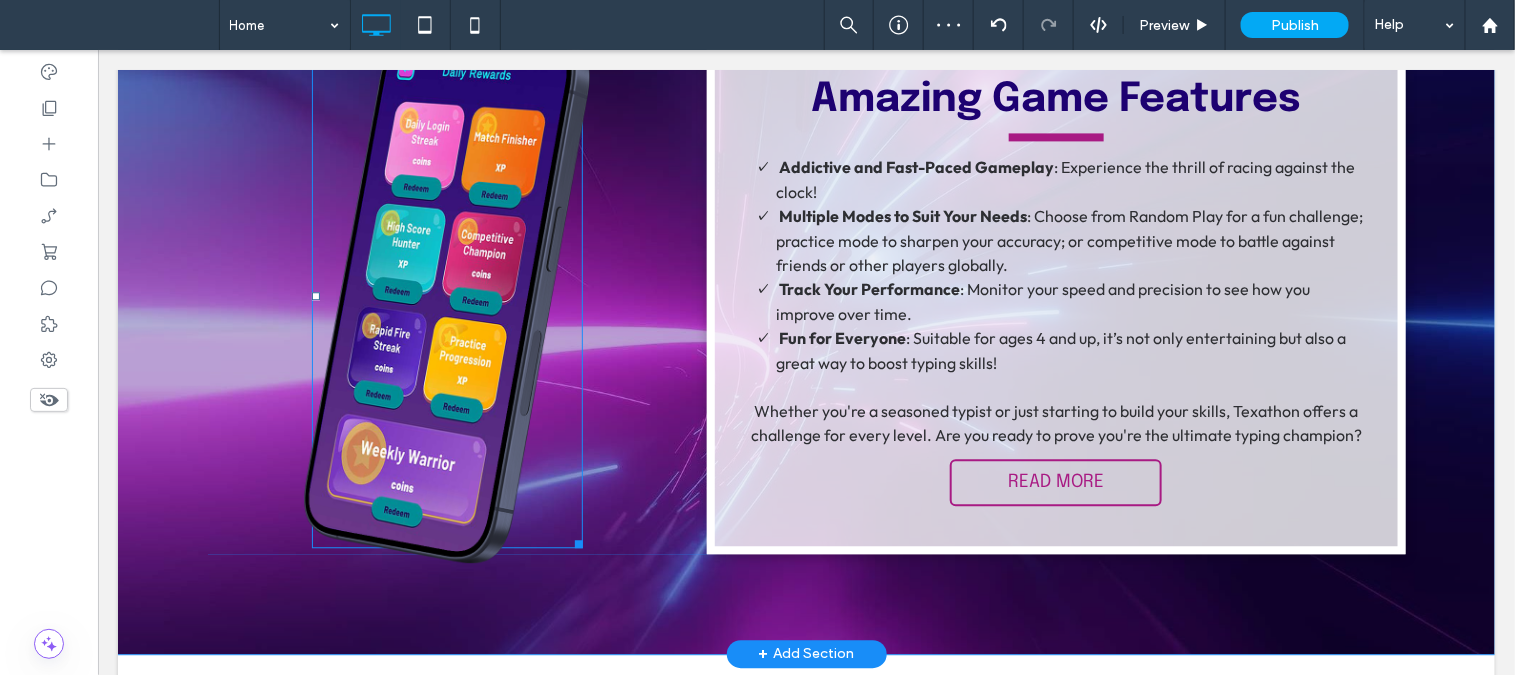 scroll, scrollTop: 1666, scrollLeft: 0, axis: vertical 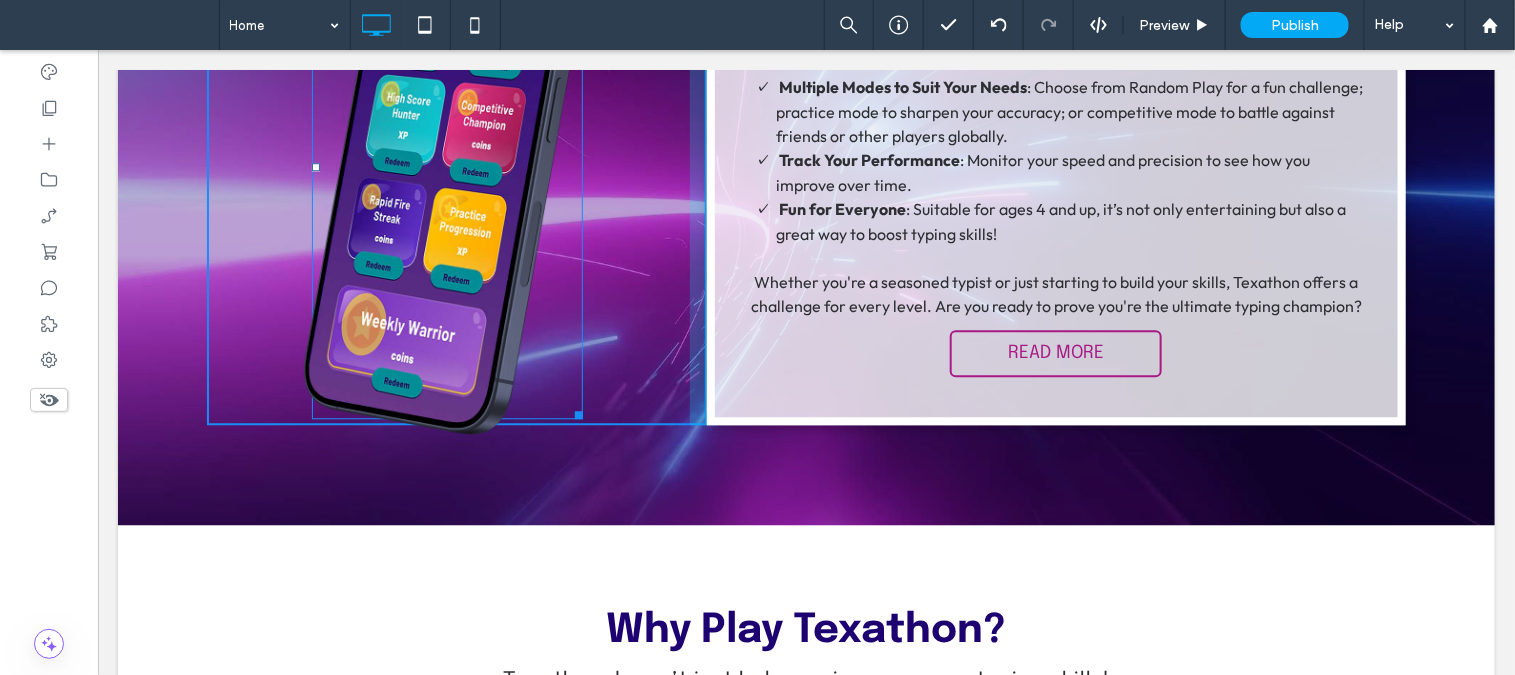 drag, startPoint x: 569, startPoint y: 406, endPoint x: 579, endPoint y: 415, distance: 13.453624 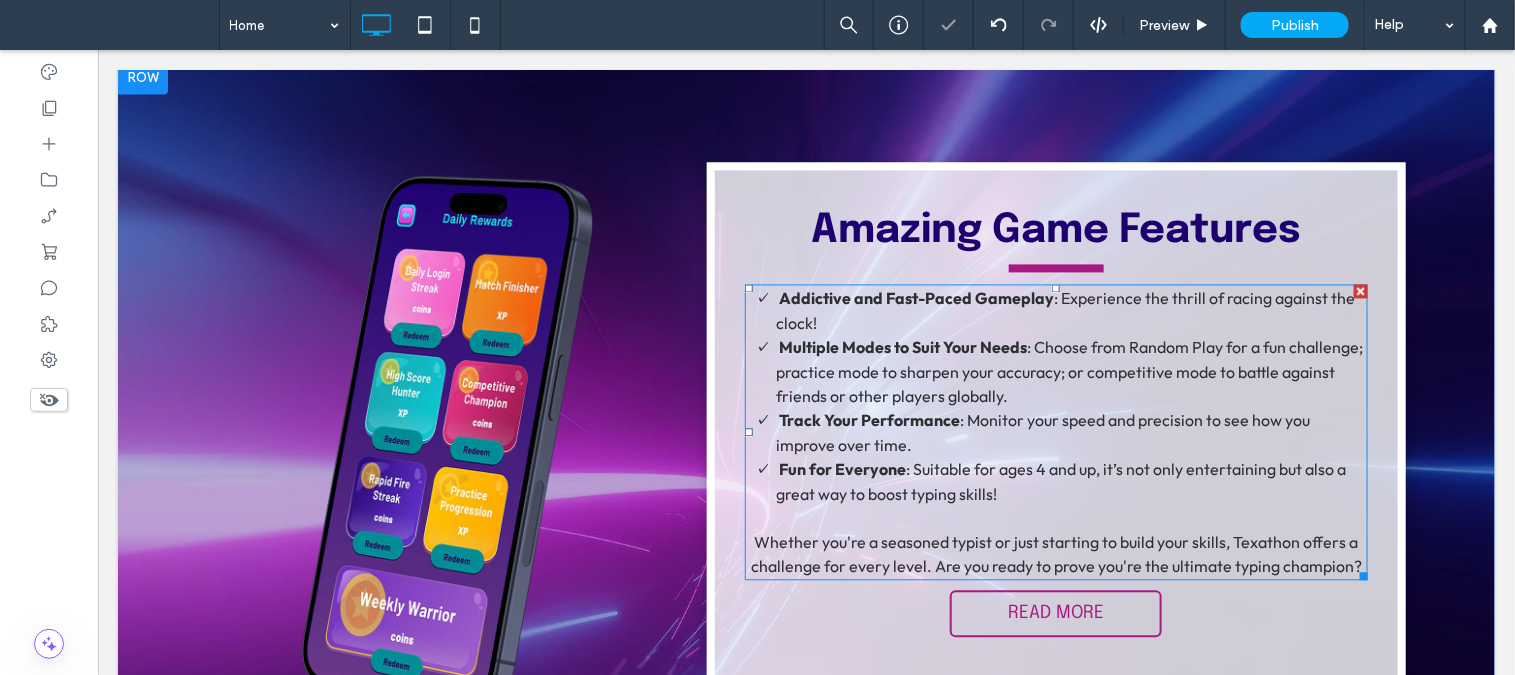 scroll, scrollTop: 1444, scrollLeft: 0, axis: vertical 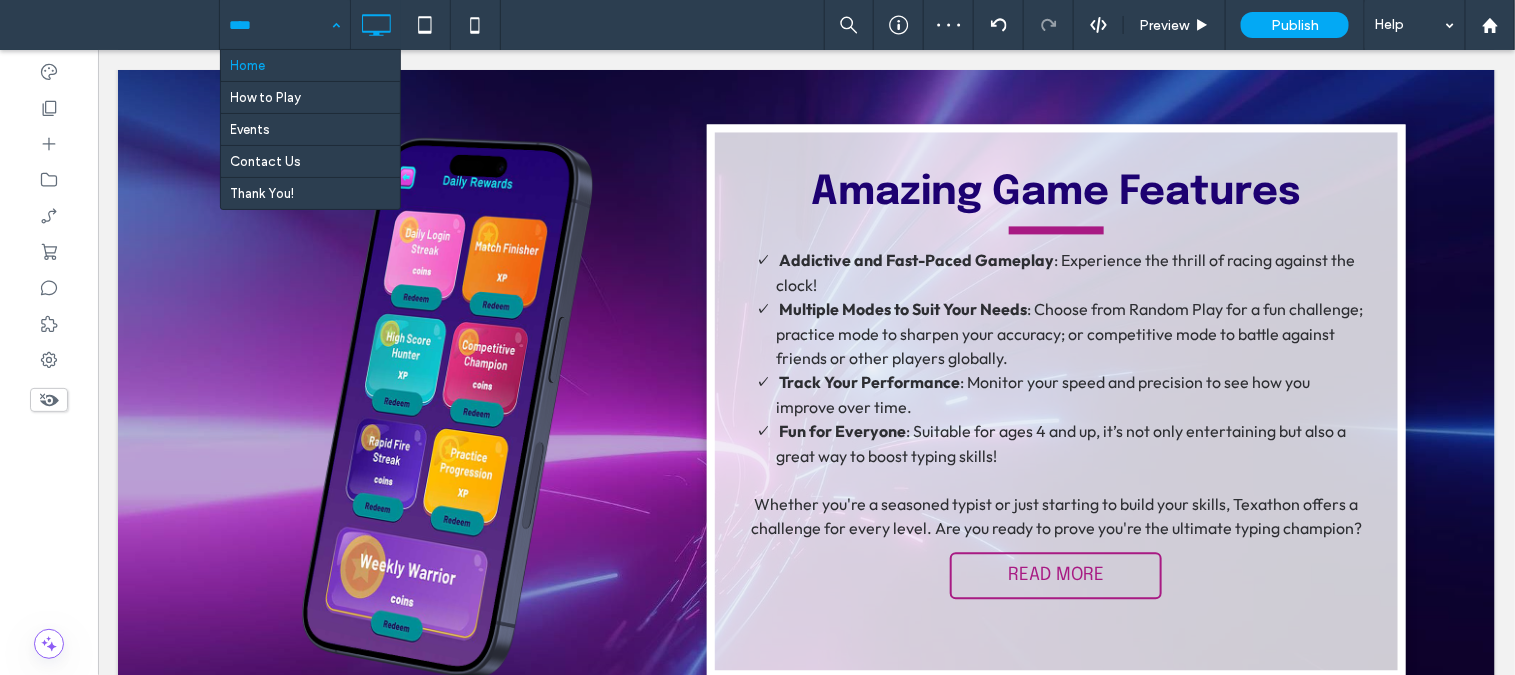 drag, startPoint x: 276, startPoint y: 24, endPoint x: 273, endPoint y: 68, distance: 44.102154 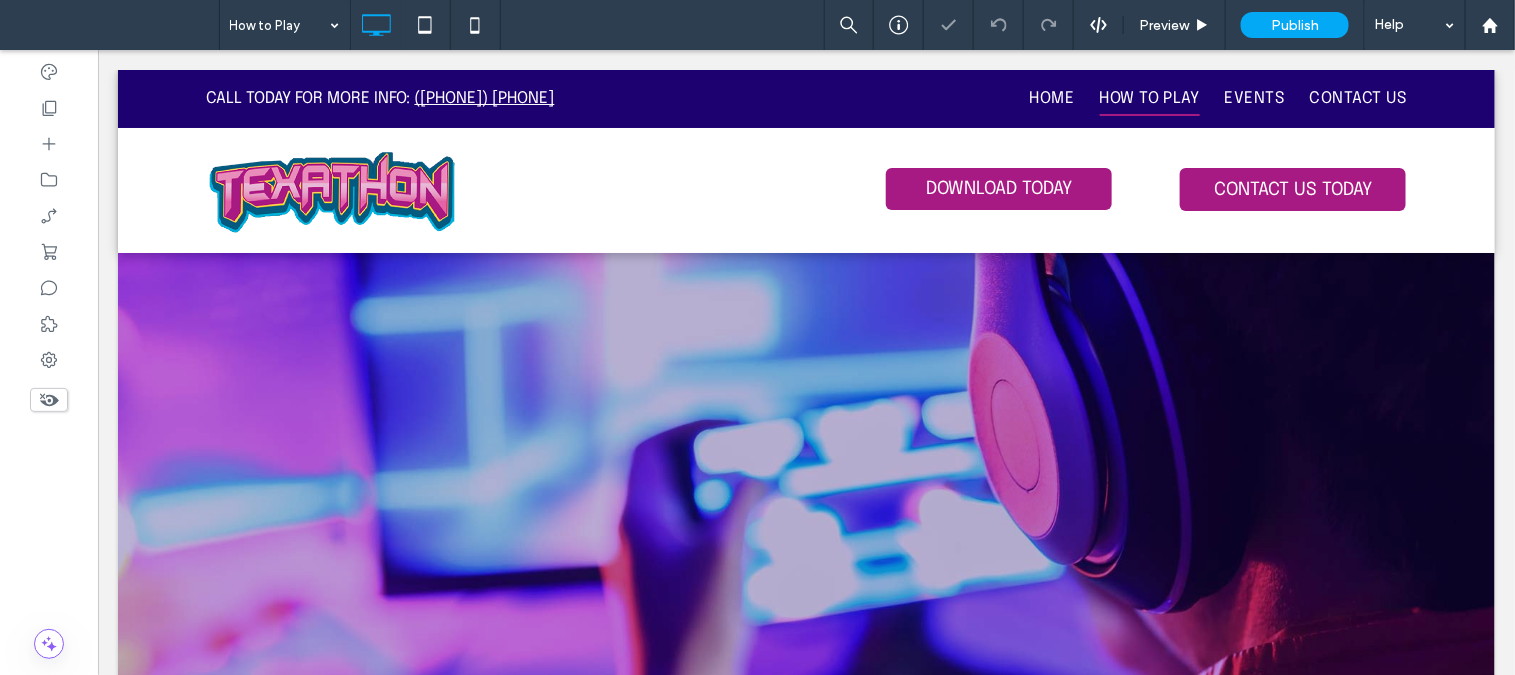 scroll, scrollTop: 1333, scrollLeft: 0, axis: vertical 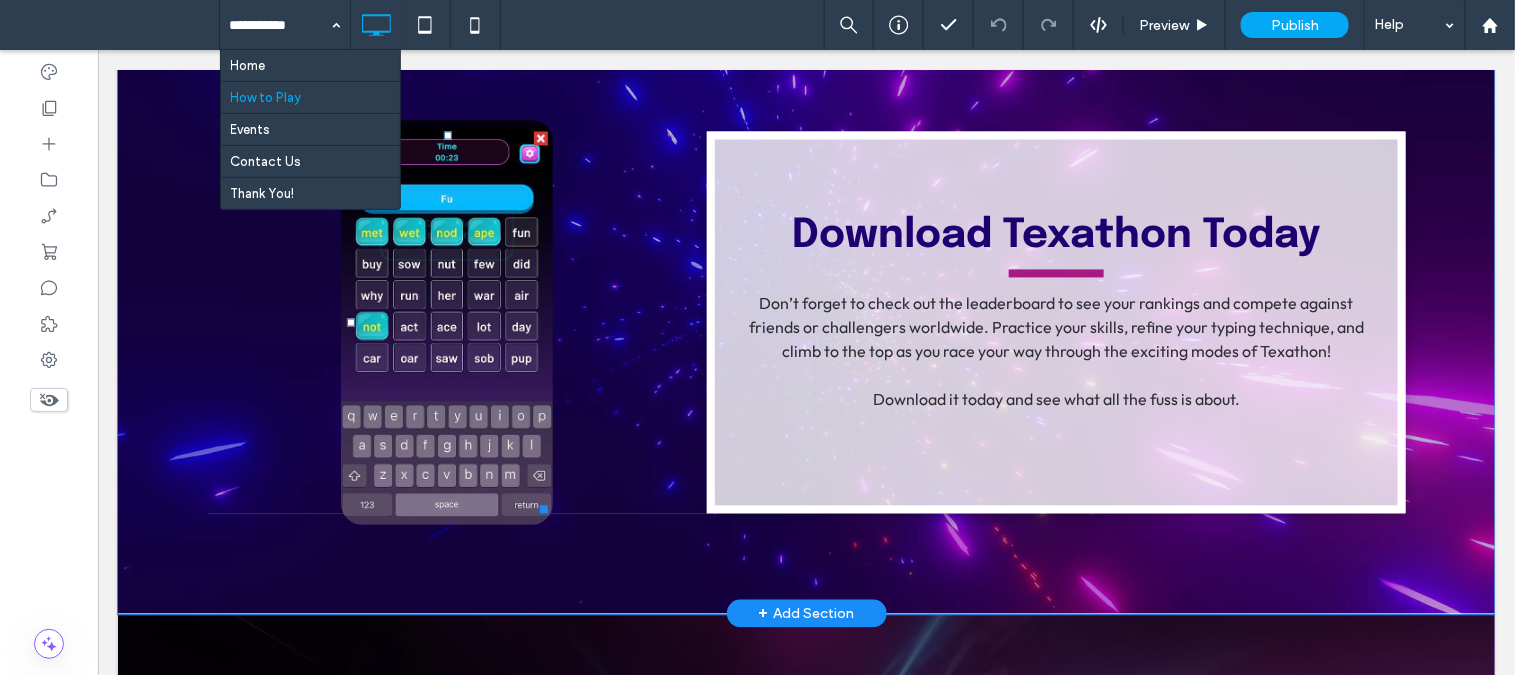 click at bounding box center (446, 321) 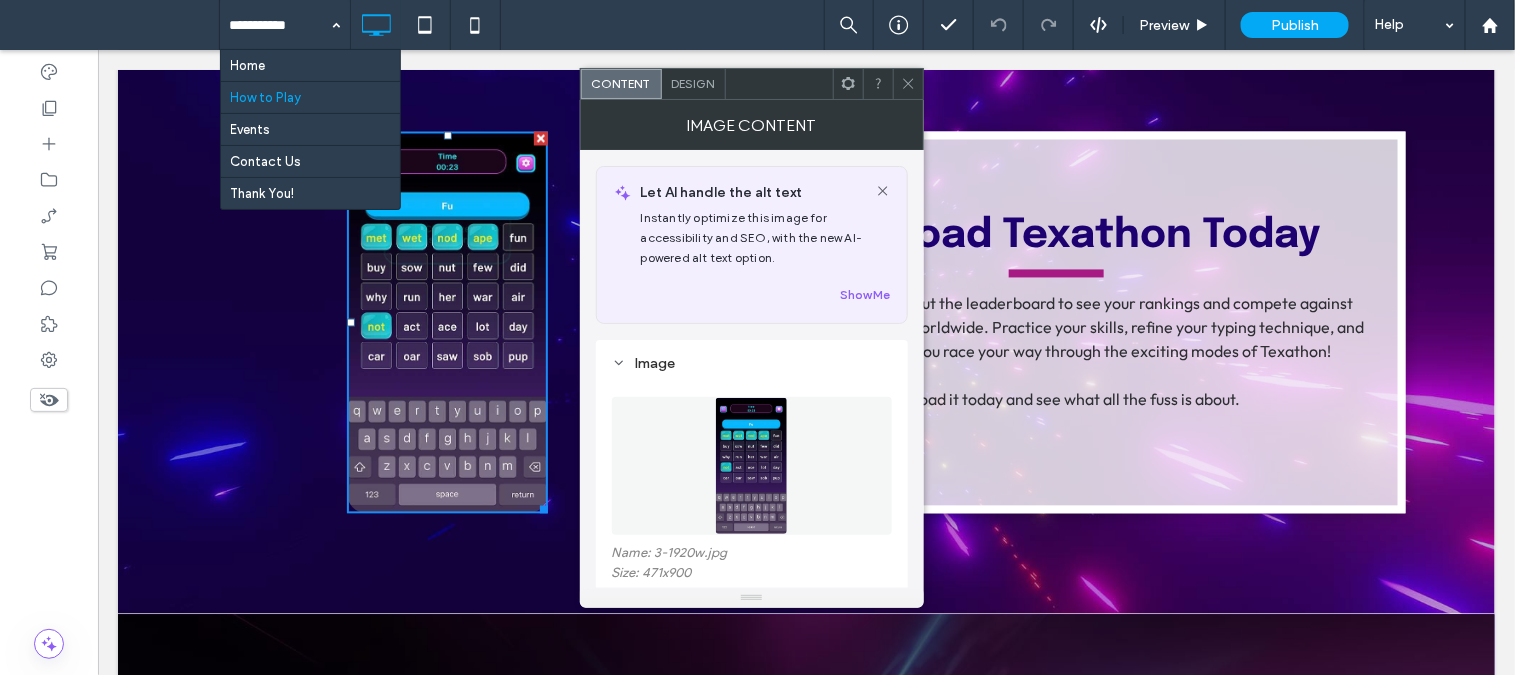 click at bounding box center (751, 466) 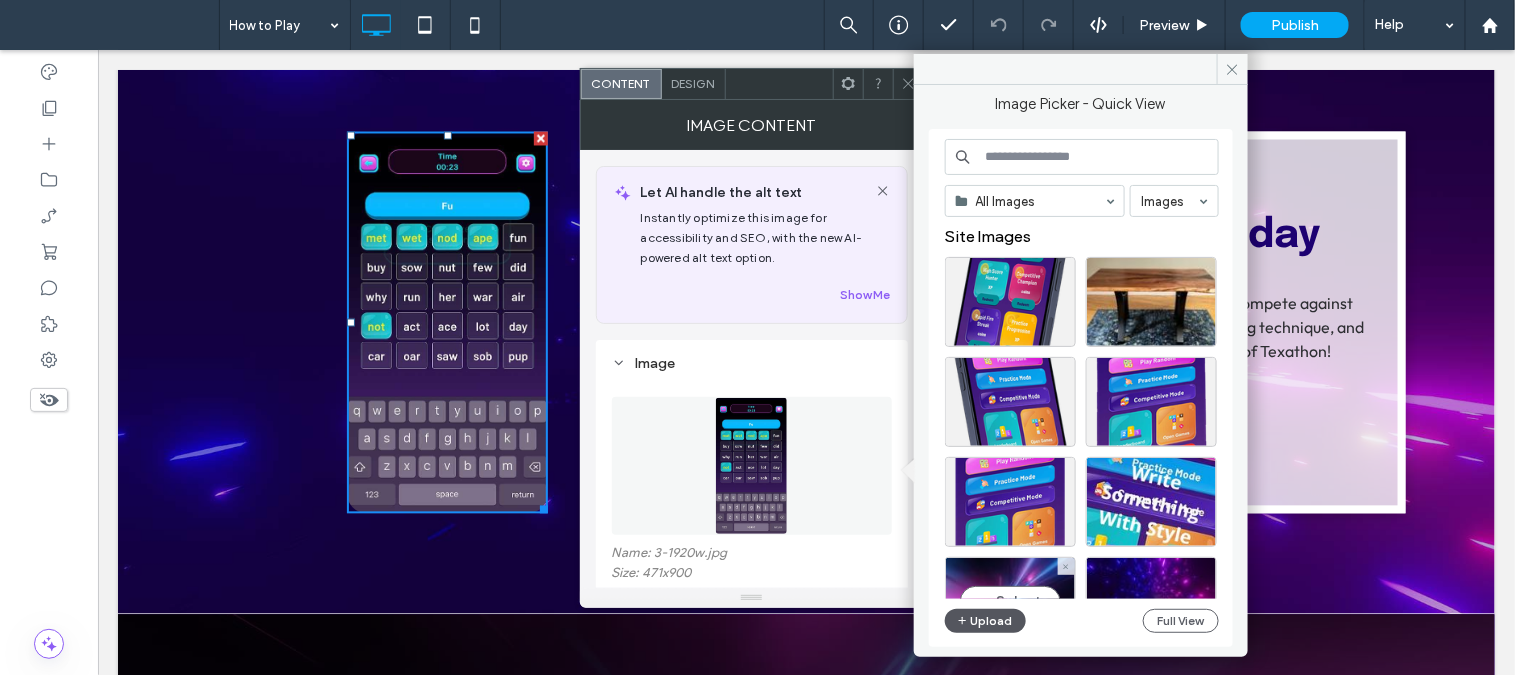 click on "Upload" at bounding box center [986, 621] 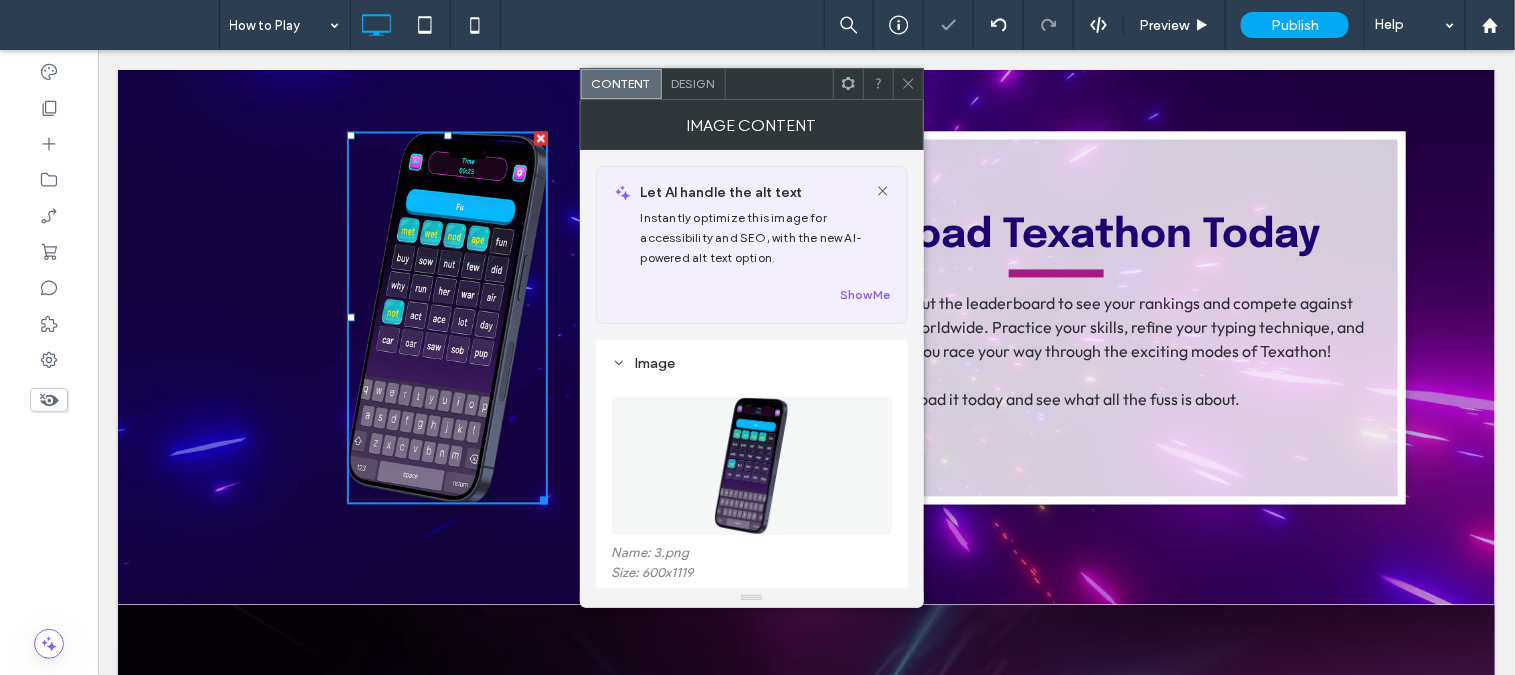 click 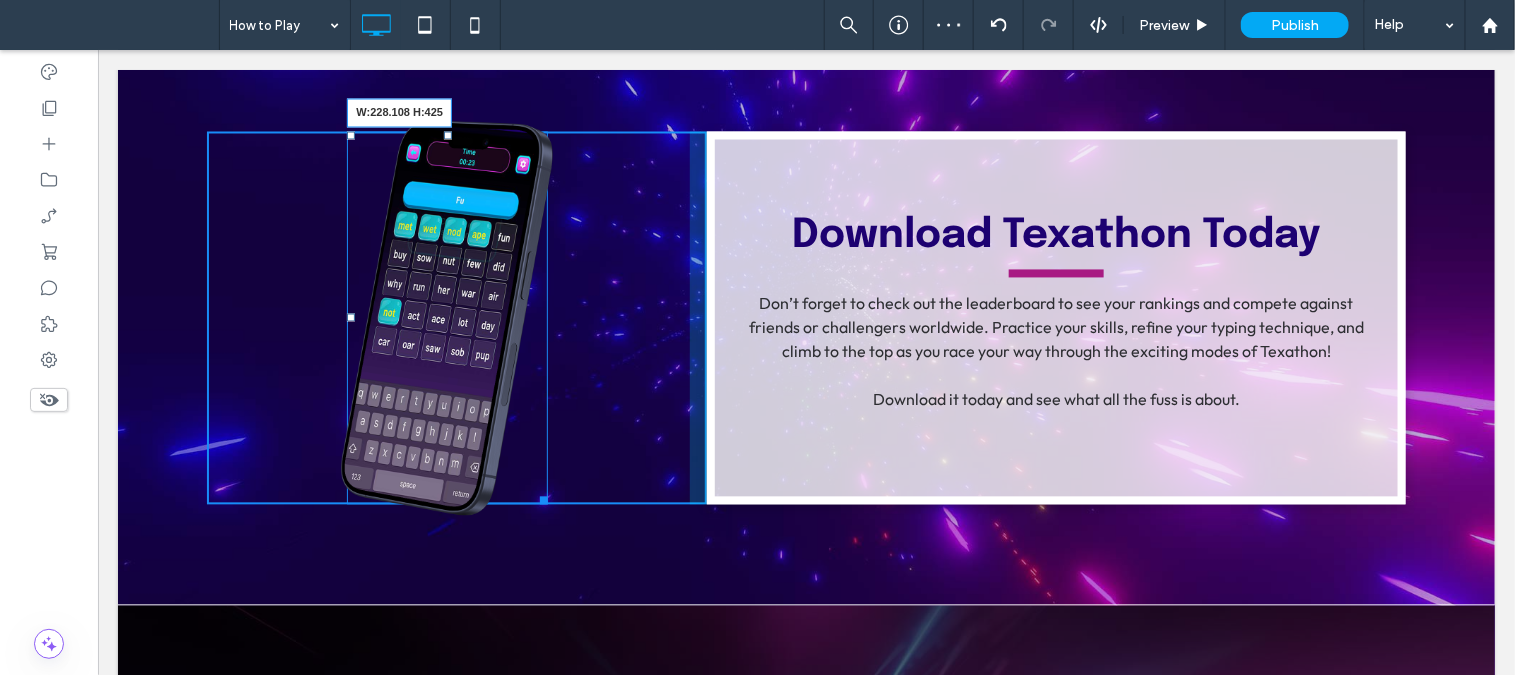 drag, startPoint x: 533, startPoint y: 496, endPoint x: 545, endPoint y: 514, distance: 21.633308 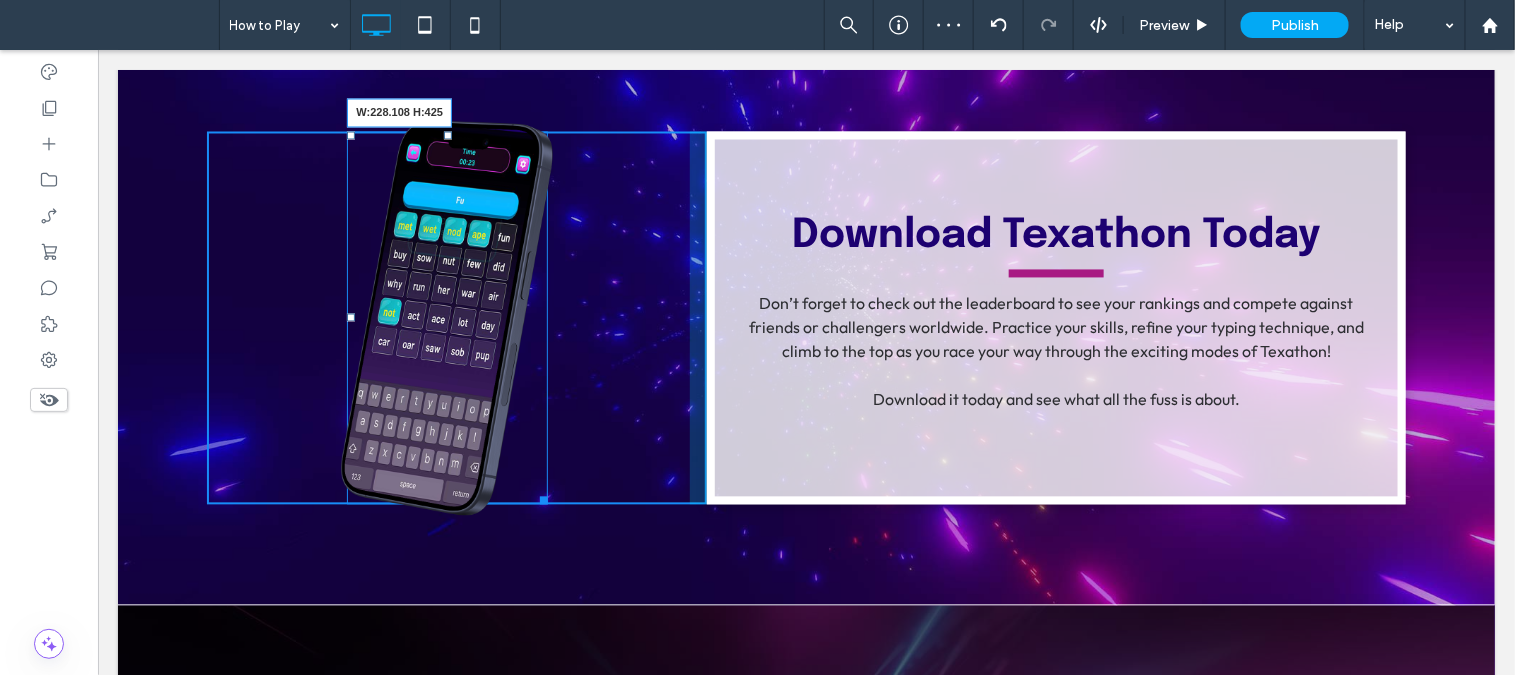 click on "W:228.108 H:425" at bounding box center [446, 317] 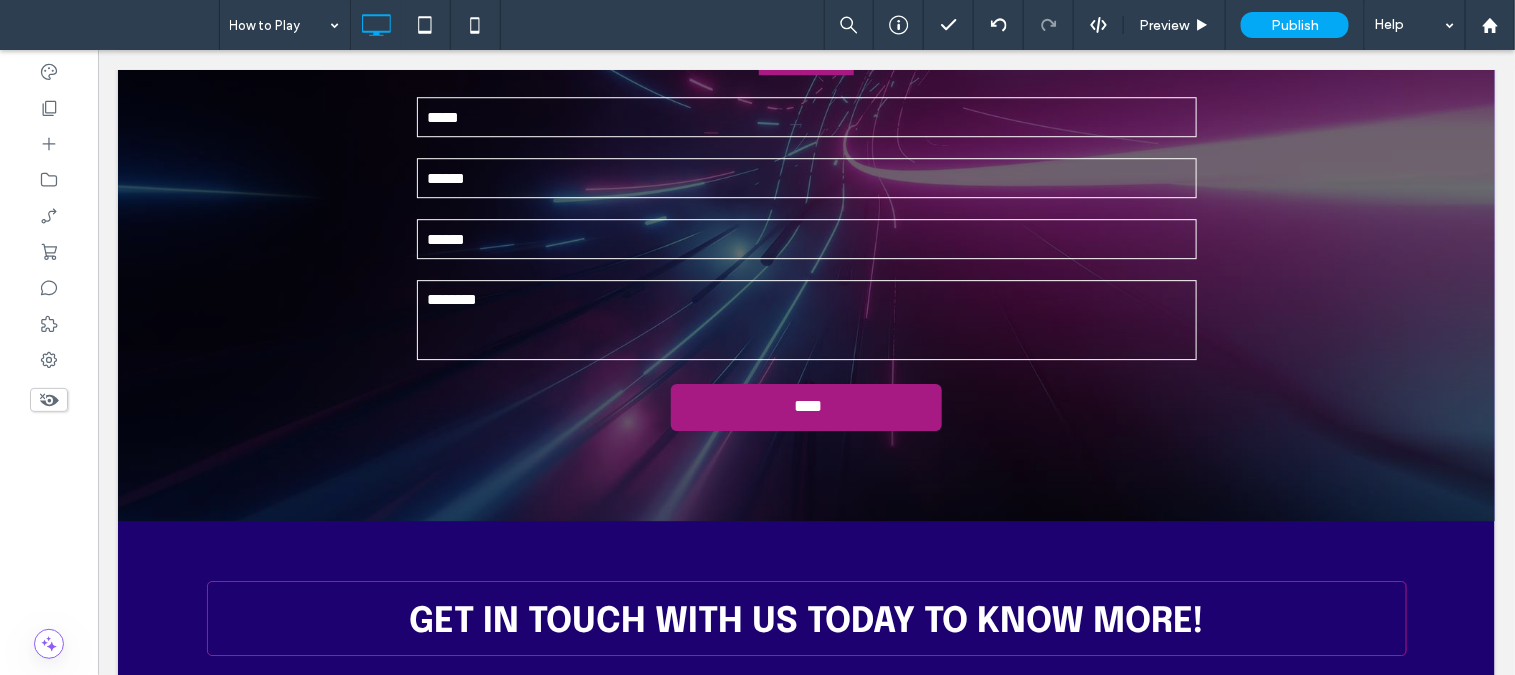 scroll, scrollTop: 2111, scrollLeft: 0, axis: vertical 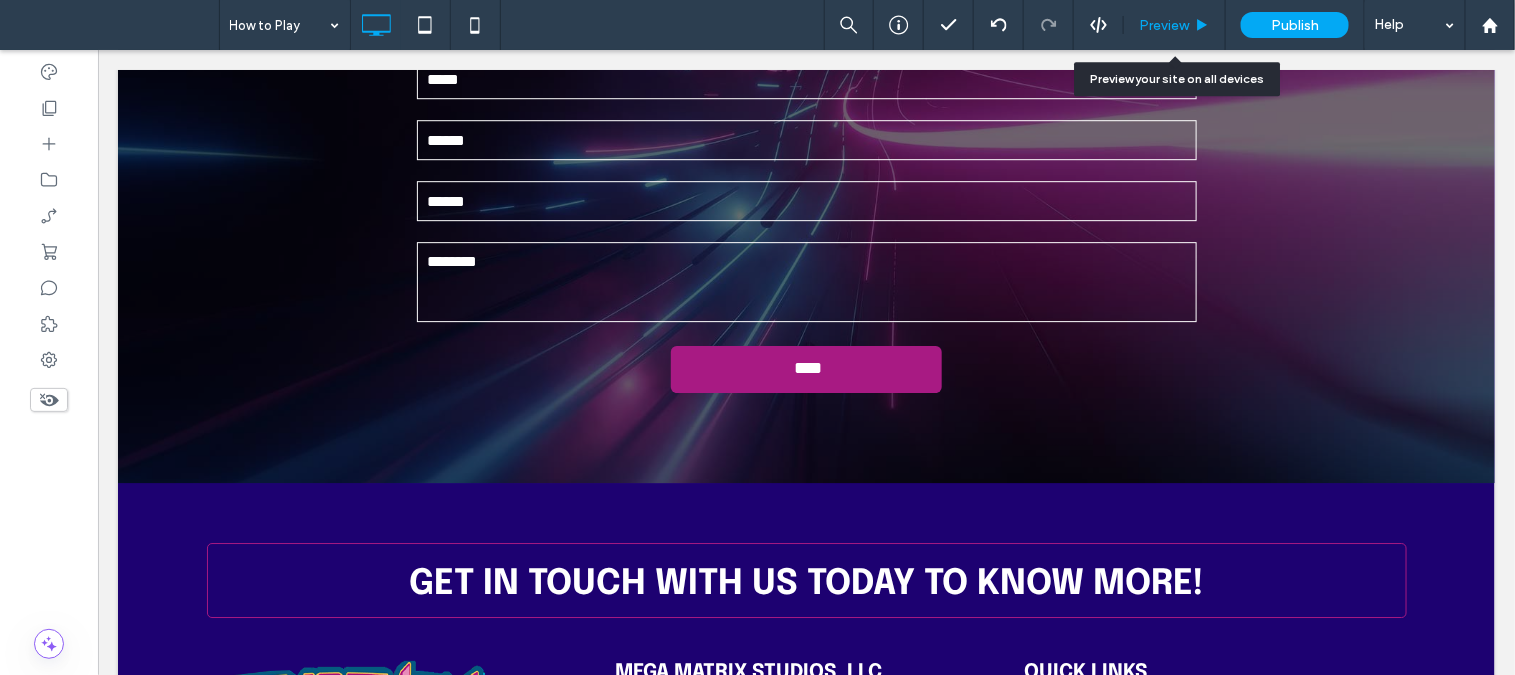 click on "Preview" at bounding box center (1164, 25) 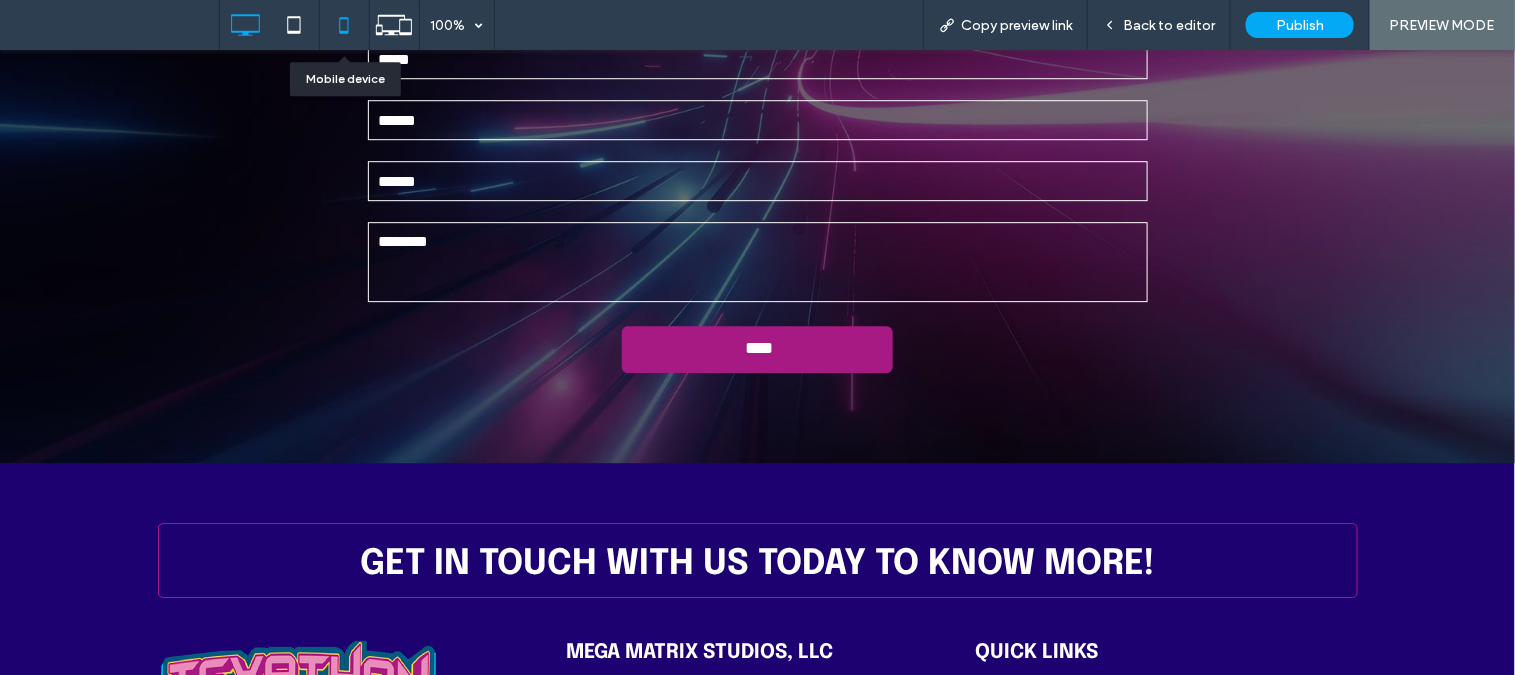 click 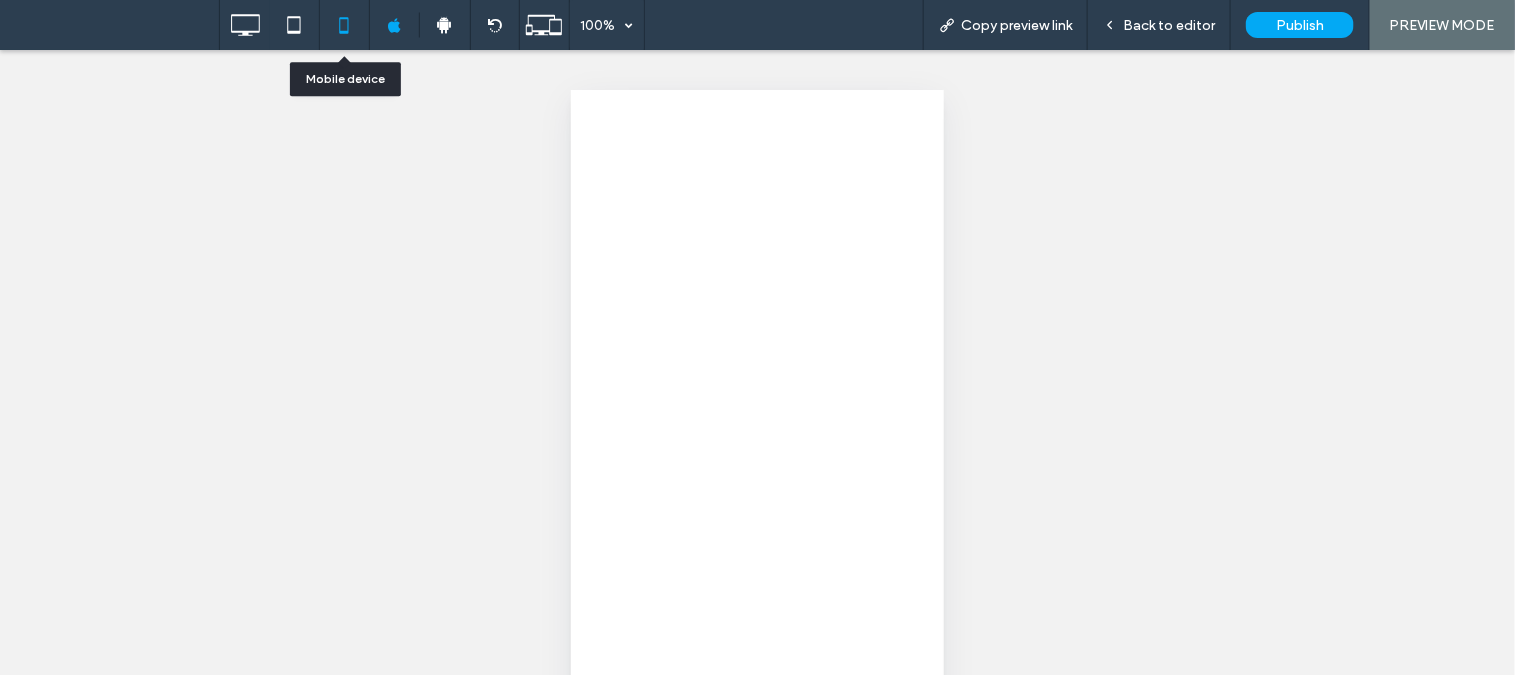 scroll, scrollTop: 0, scrollLeft: 0, axis: both 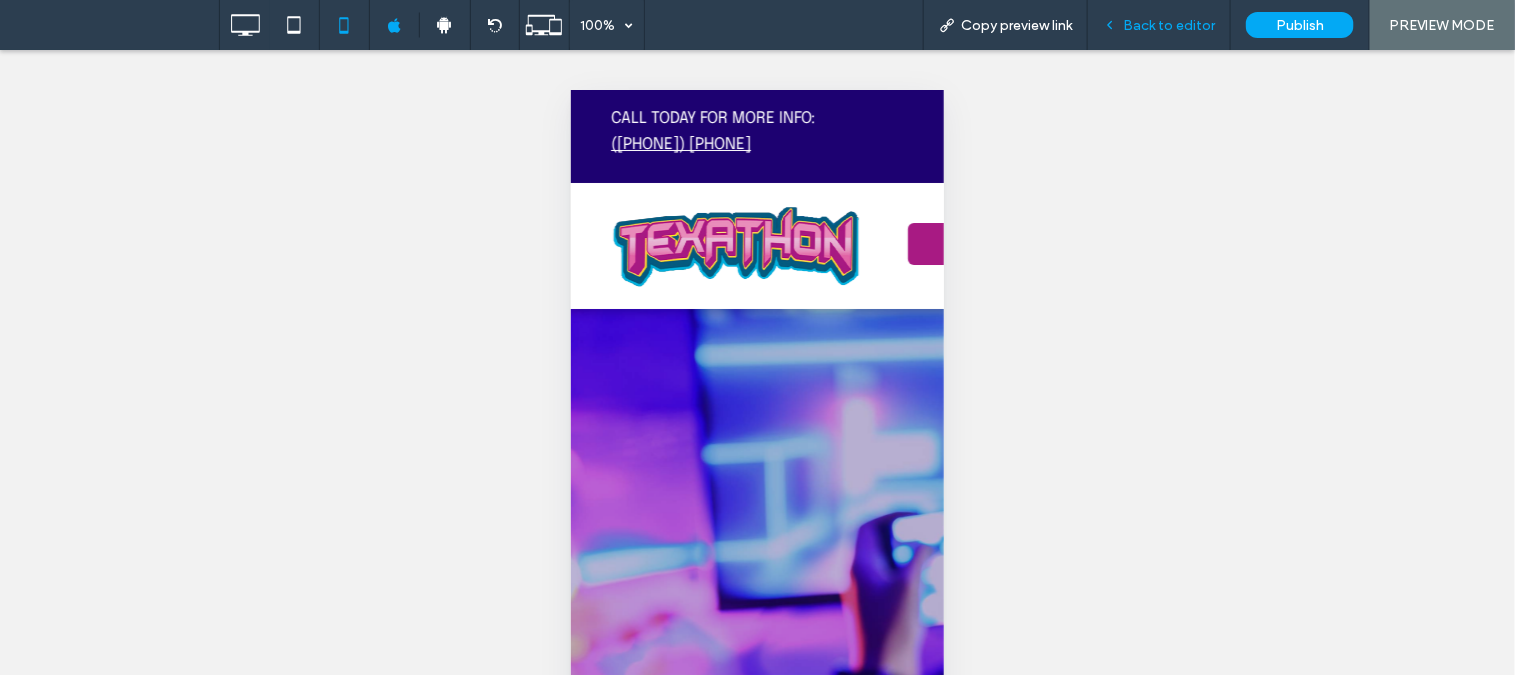 click on "Back to editor" at bounding box center (1169, 25) 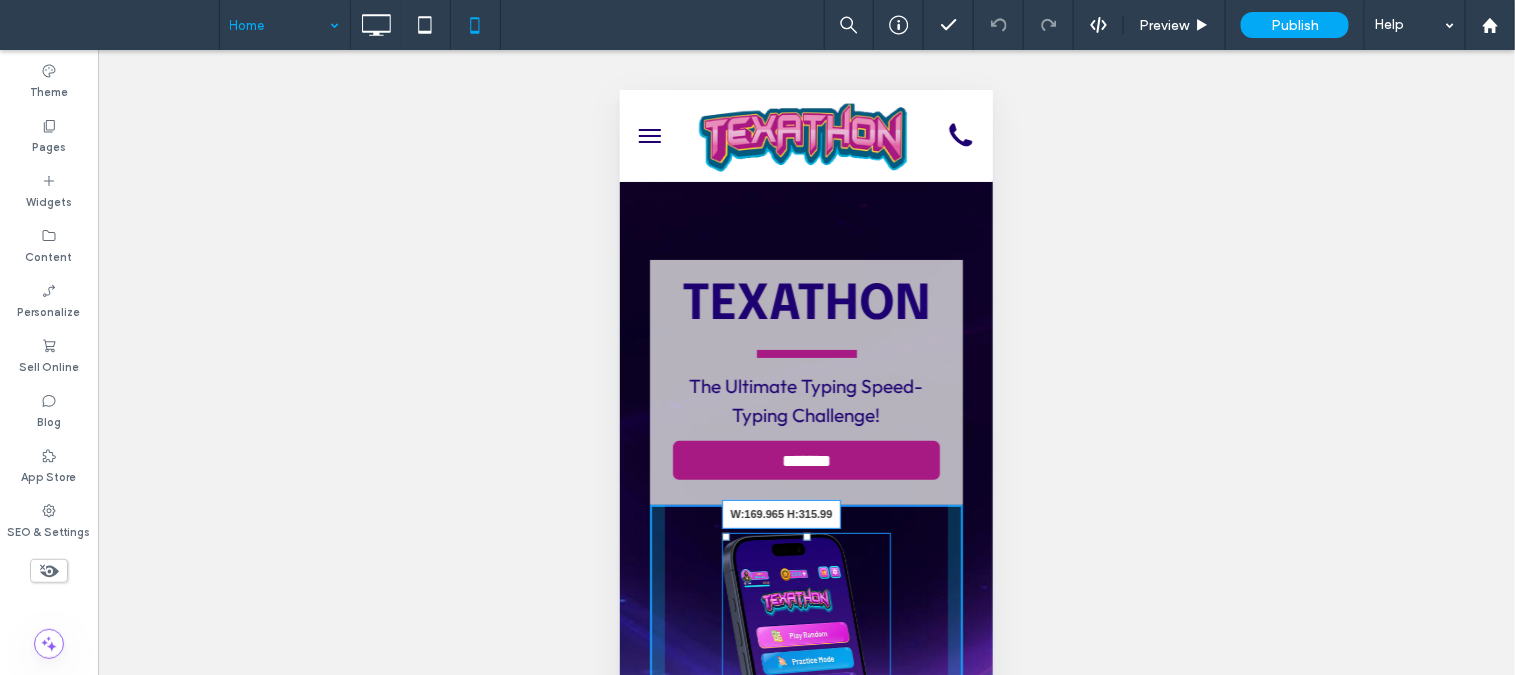 scroll, scrollTop: 222, scrollLeft: 0, axis: vertical 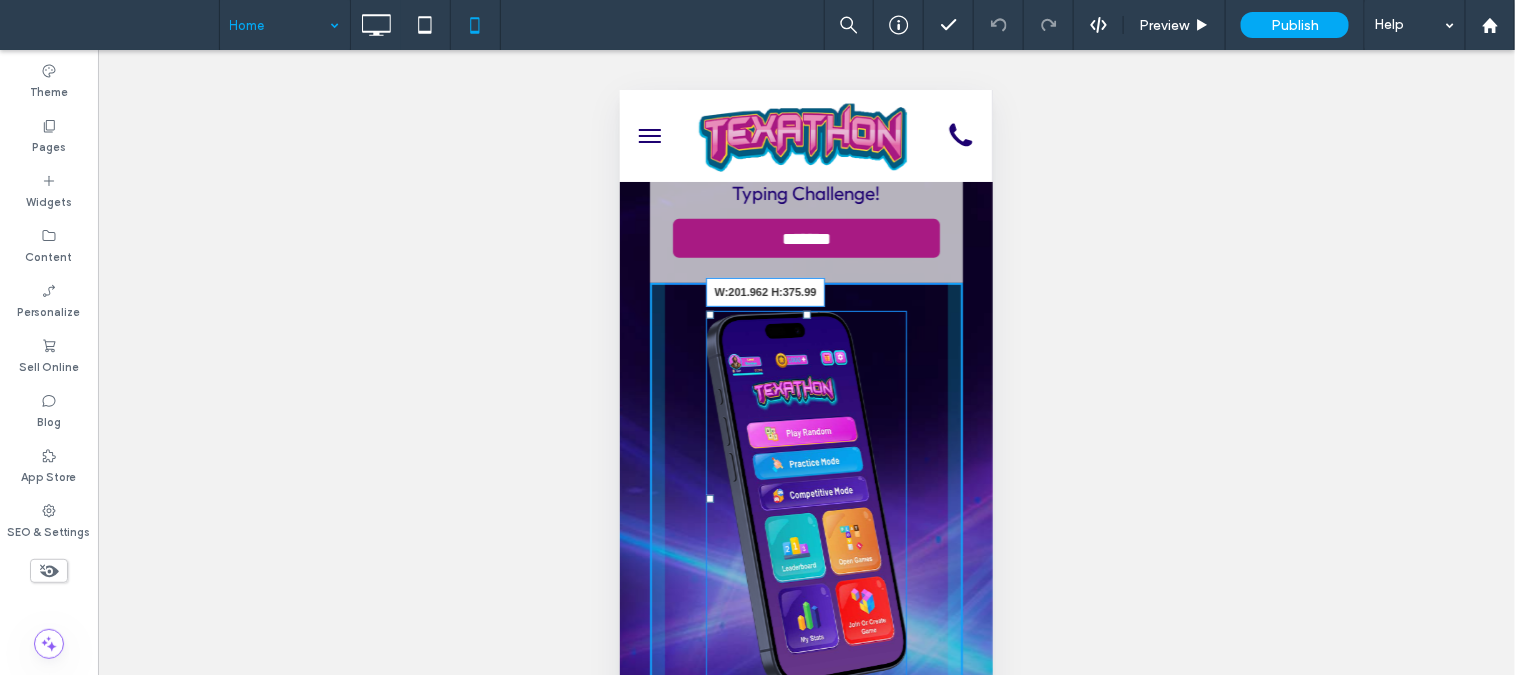click on "W:201.962 H:375.99" at bounding box center (806, 498) 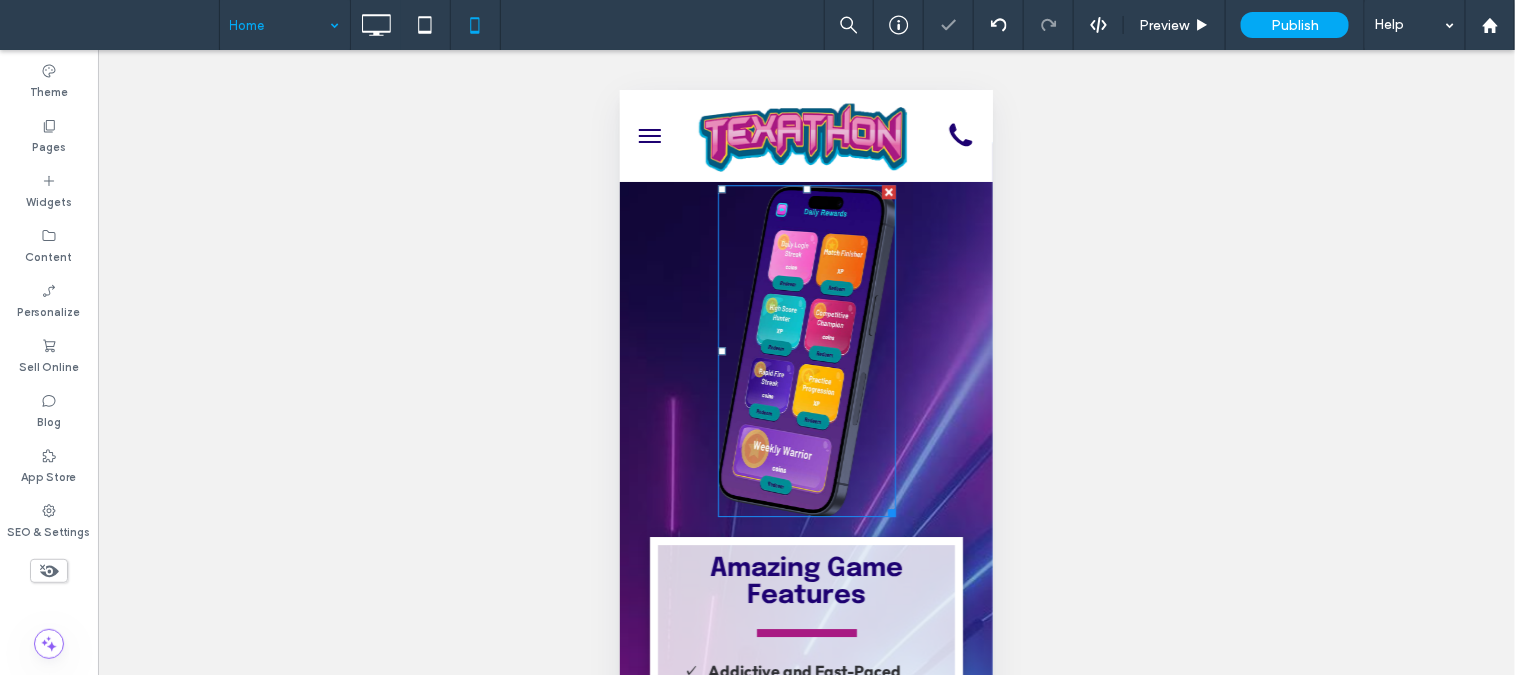 scroll, scrollTop: 2111, scrollLeft: 0, axis: vertical 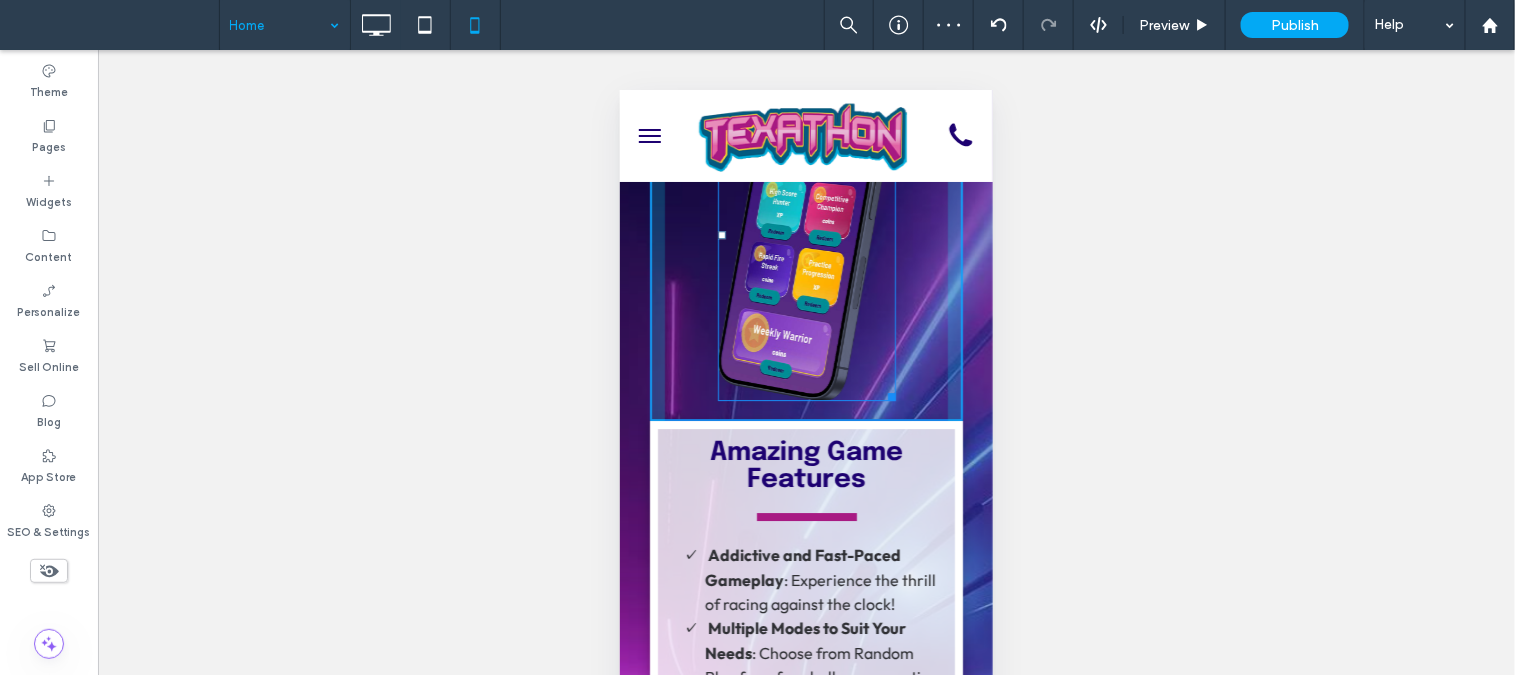 drag, startPoint x: 873, startPoint y: 382, endPoint x: 885, endPoint y: 395, distance: 17.691807 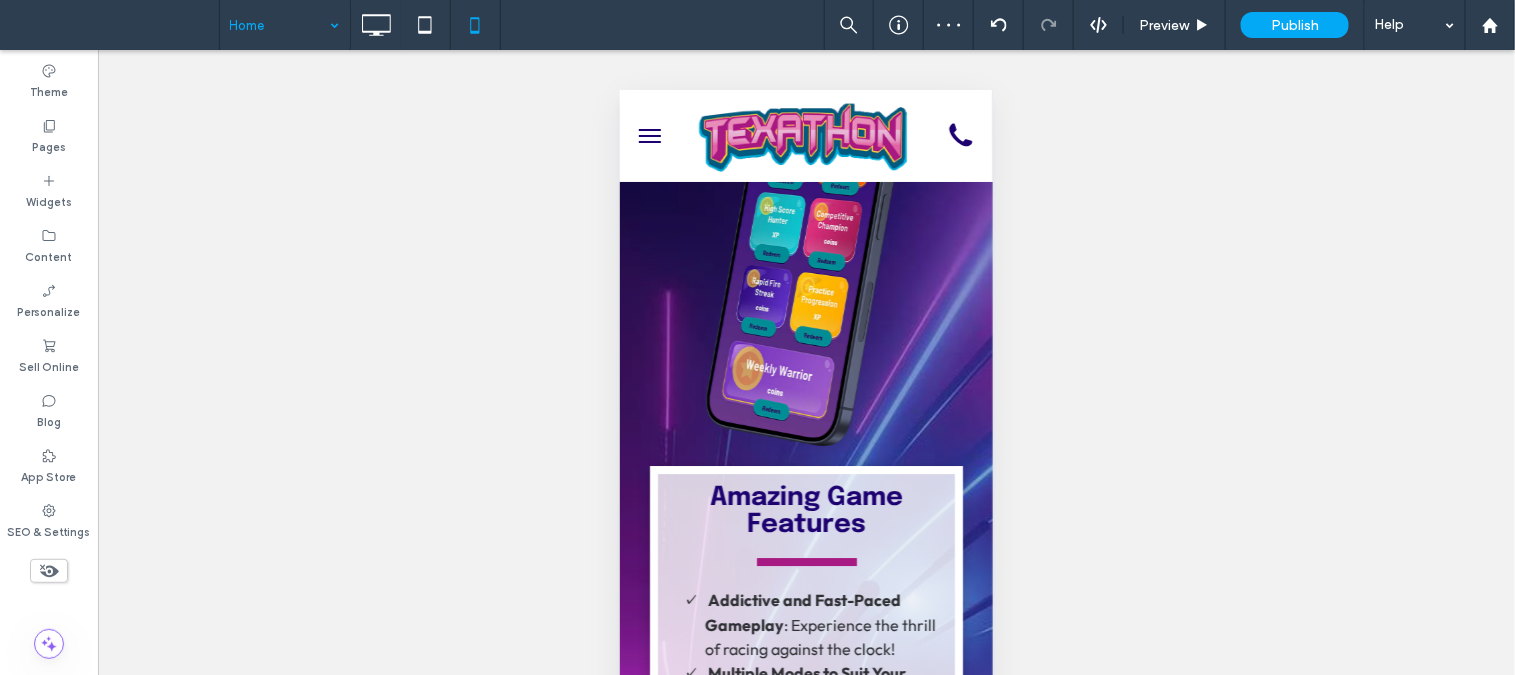 click at bounding box center [280, 25] 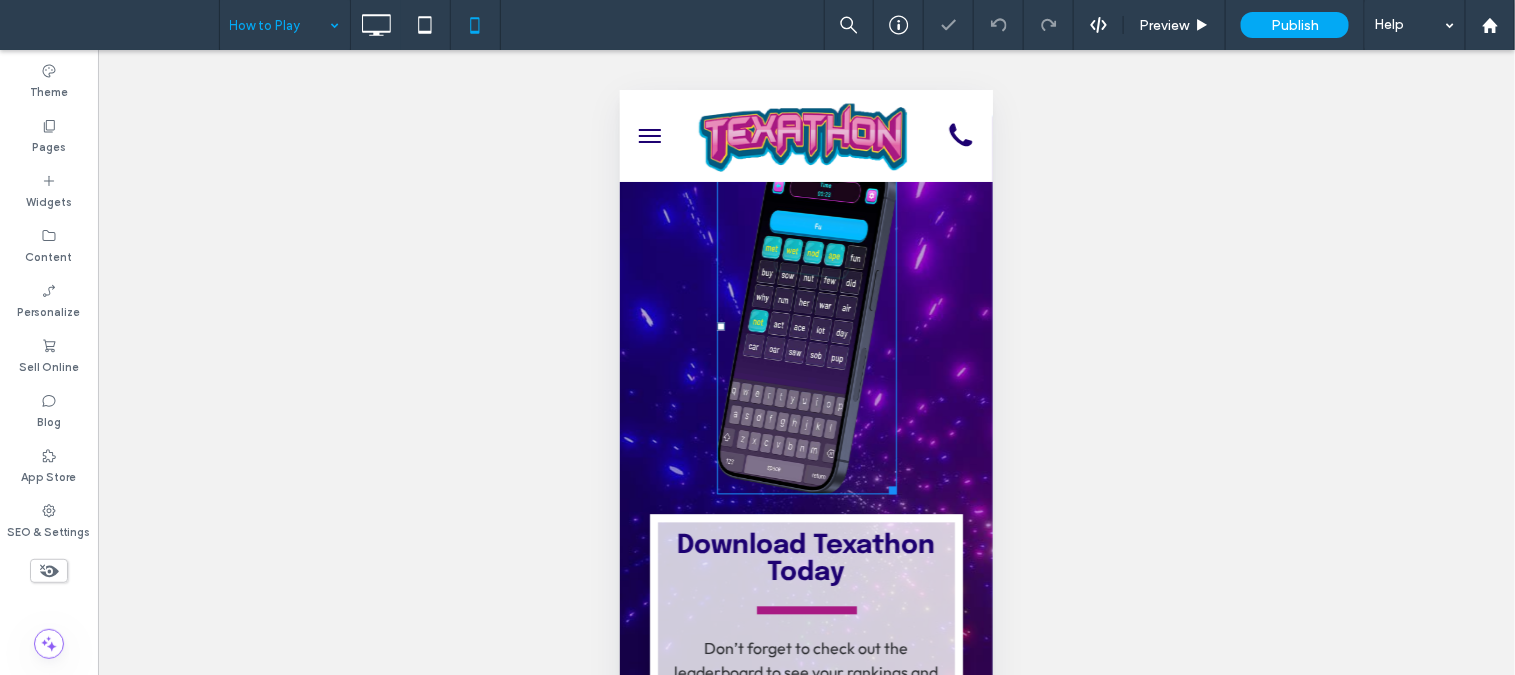 scroll, scrollTop: 1444, scrollLeft: 0, axis: vertical 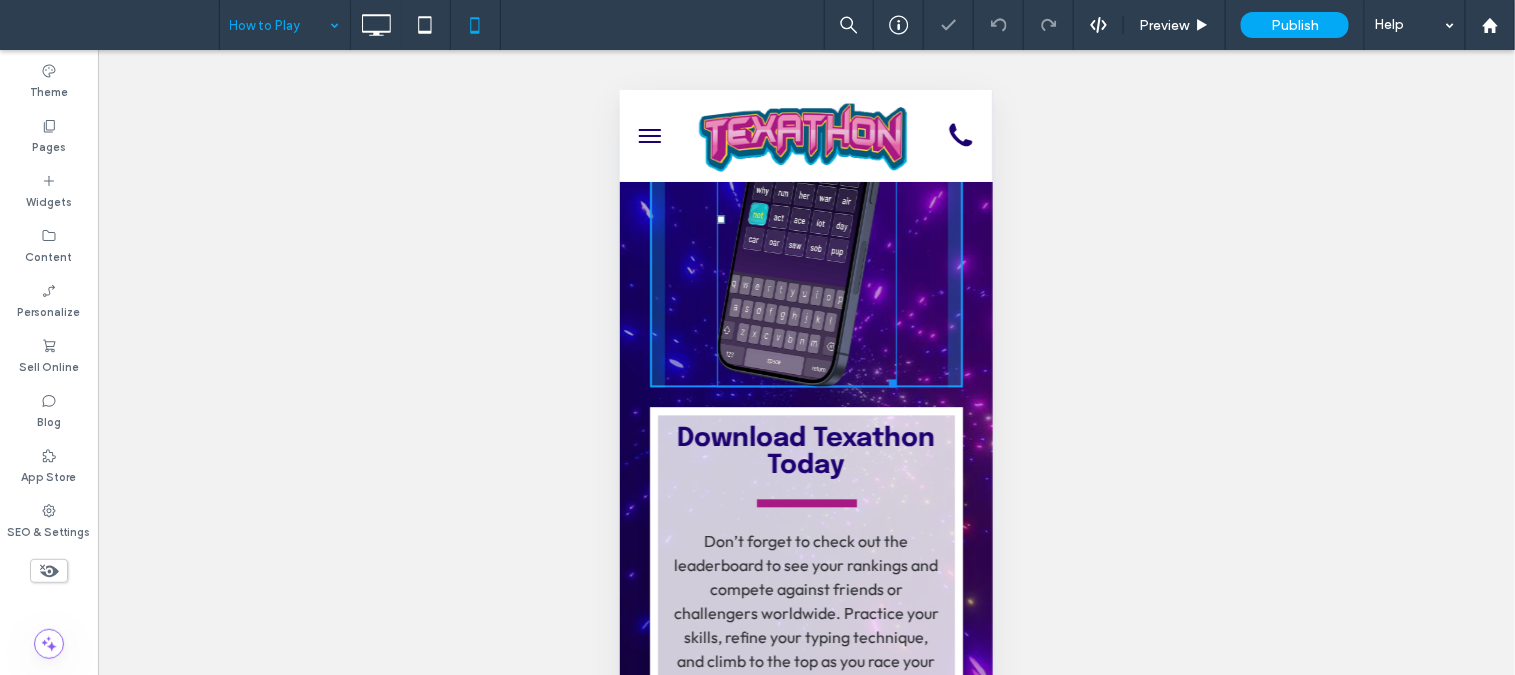 drag, startPoint x: 887, startPoint y: 399, endPoint x: 898, endPoint y: 406, distance: 13.038404 